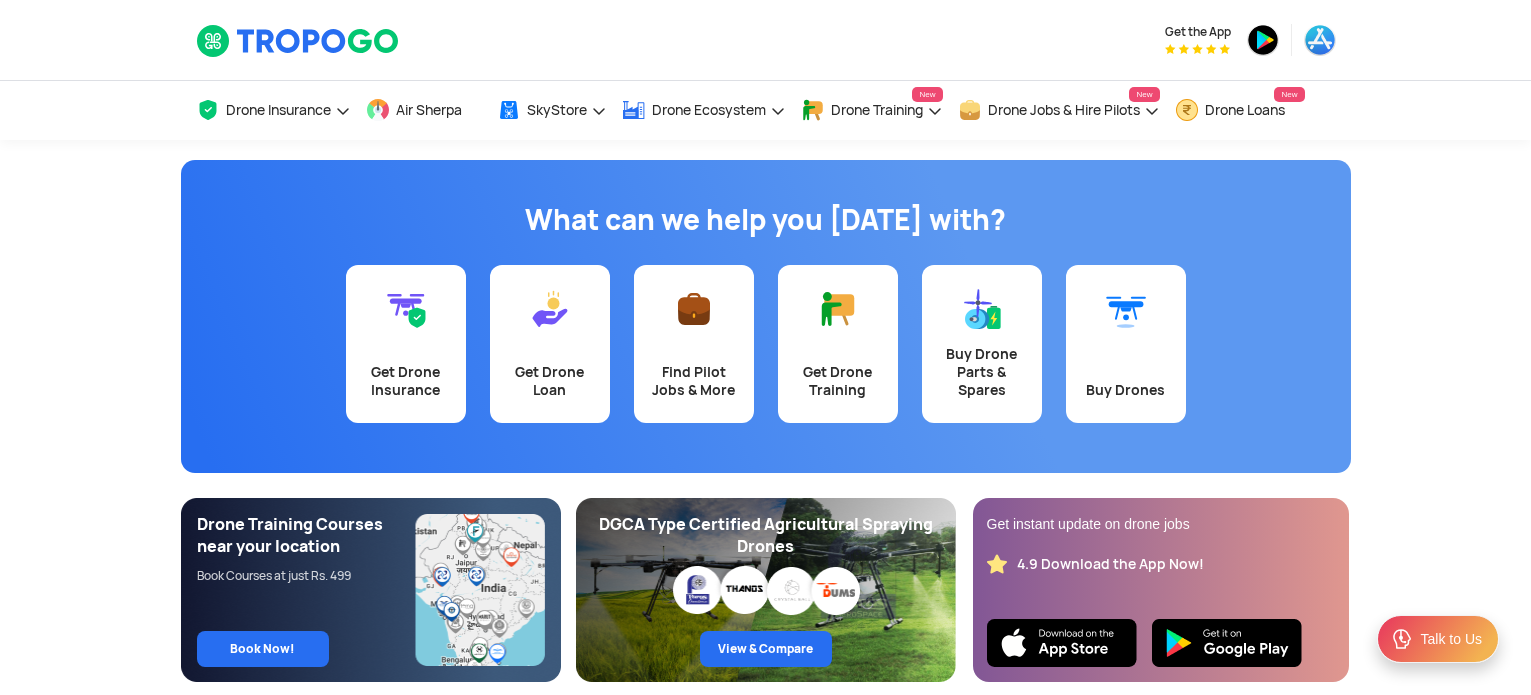 scroll, scrollTop: 0, scrollLeft: 0, axis: both 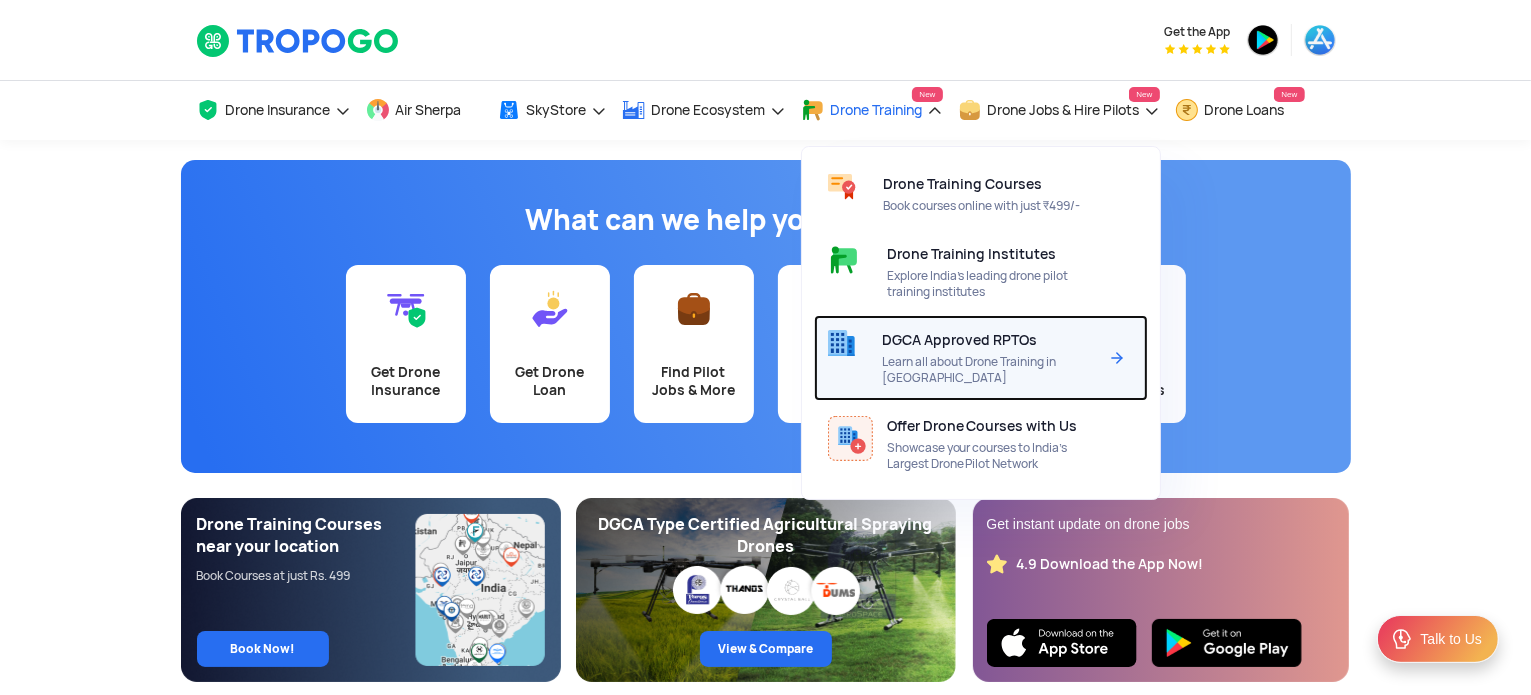 click on "DGCA Approved RPTOs" at bounding box center (959, 340) 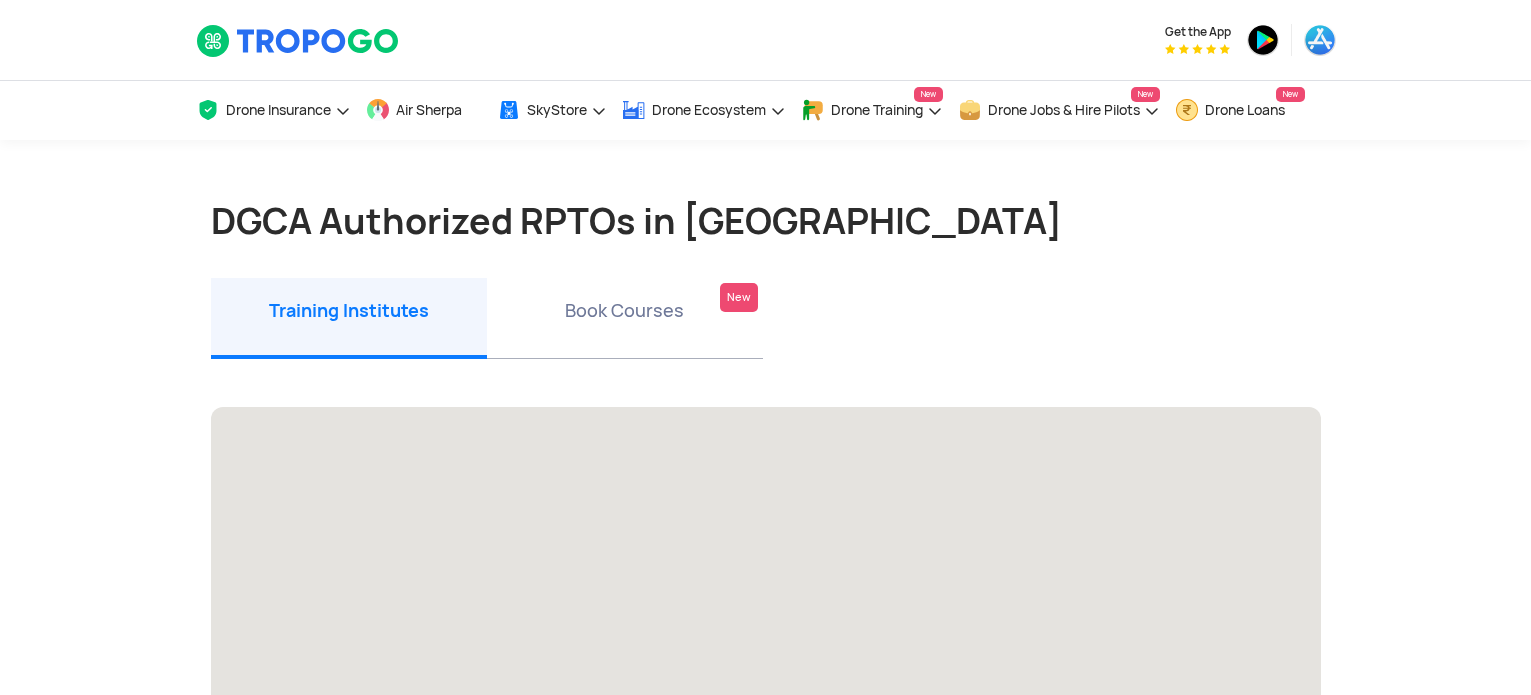 scroll, scrollTop: 0, scrollLeft: 0, axis: both 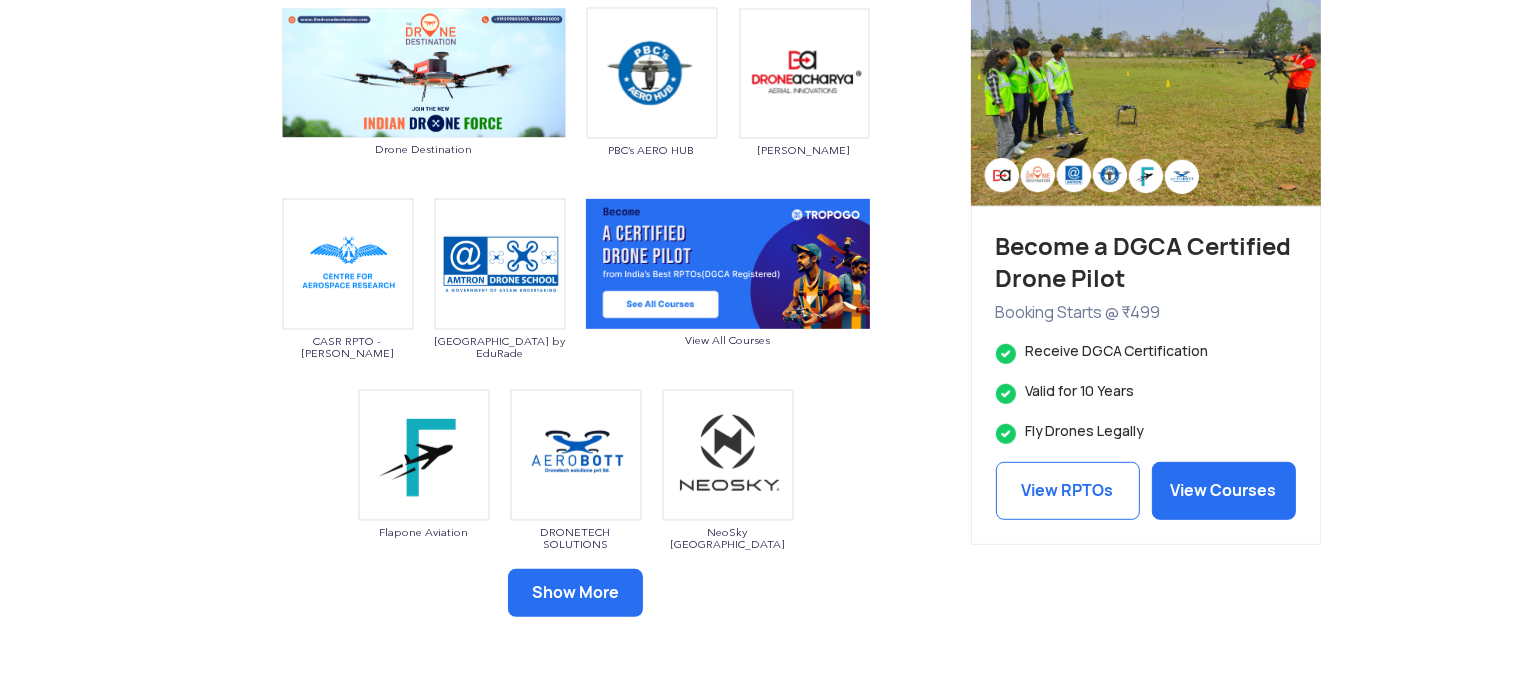 click on "Show More" at bounding box center [575, 593] 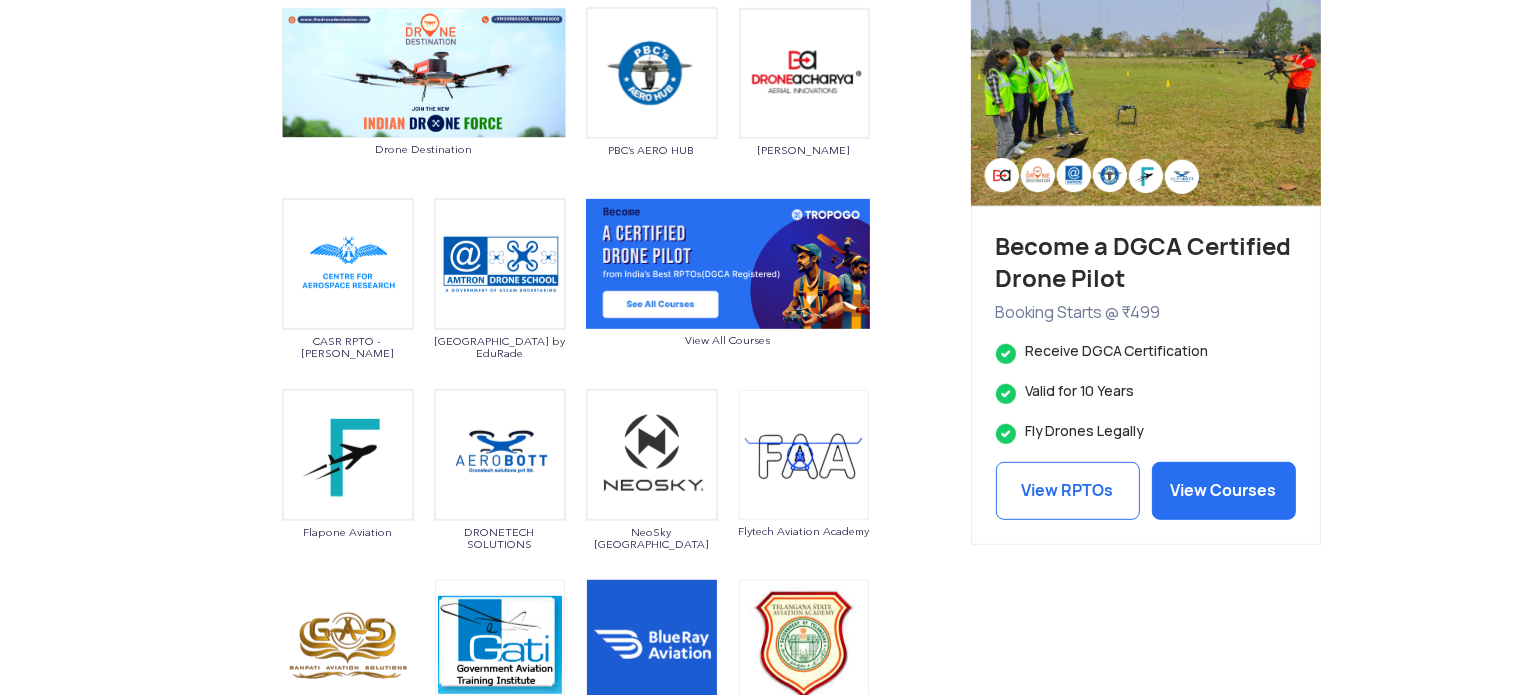 scroll, scrollTop: 1500, scrollLeft: 0, axis: vertical 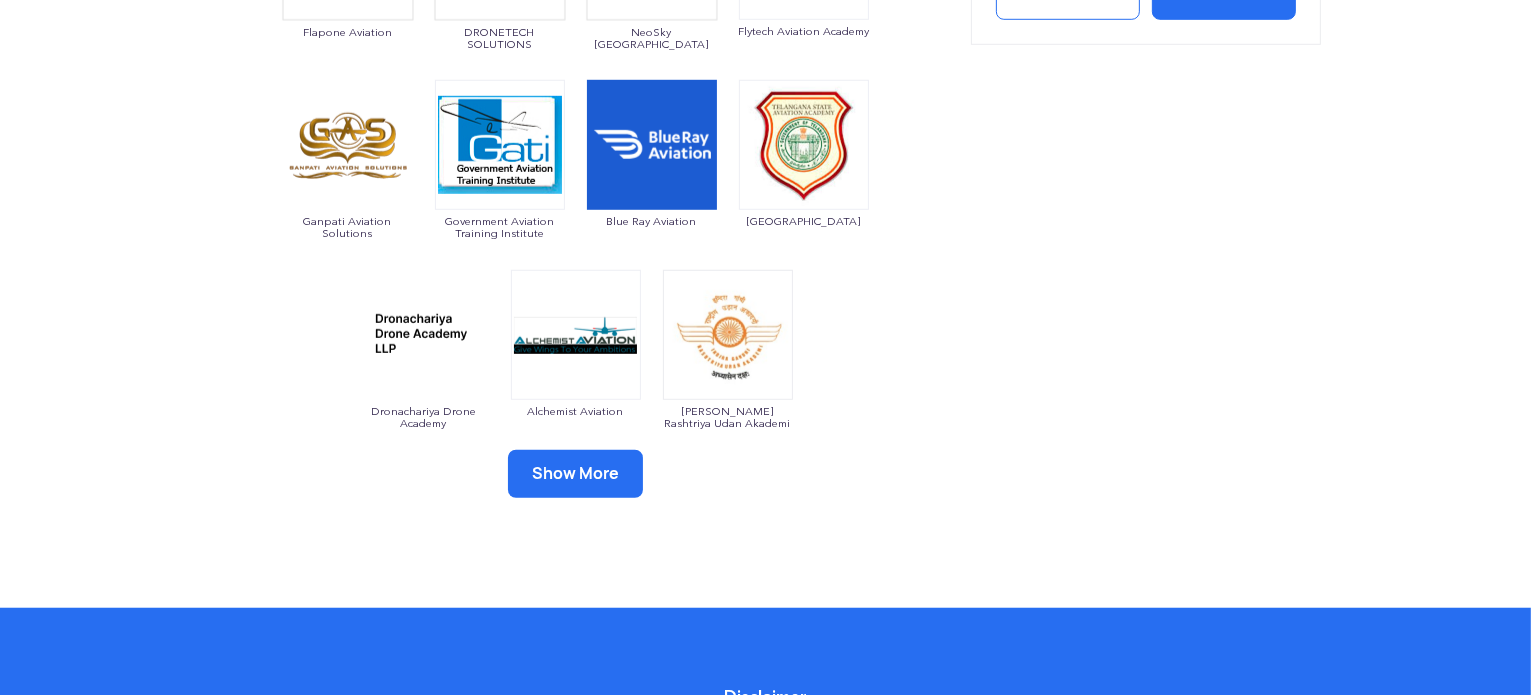 click on "Show More" at bounding box center [575, 474] 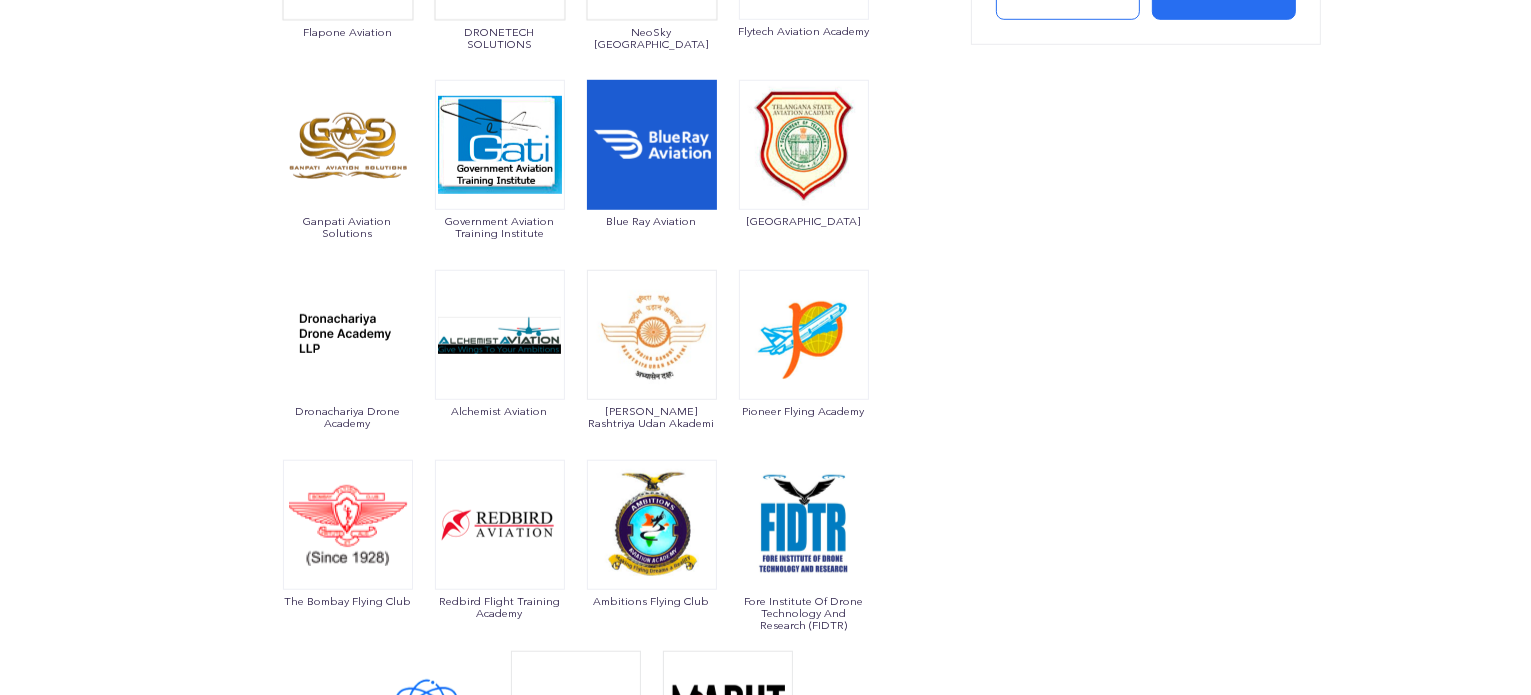 scroll, scrollTop: 2000, scrollLeft: 0, axis: vertical 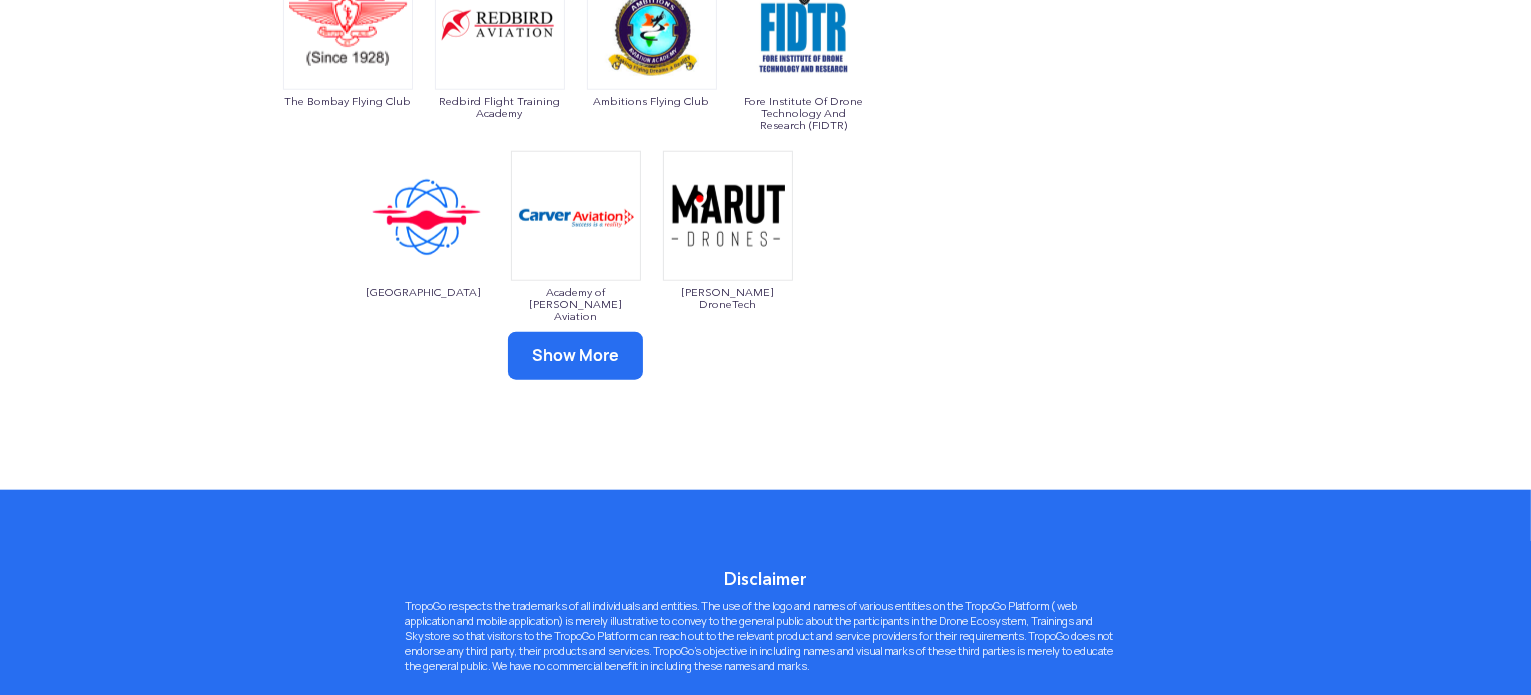 click on "Show More" at bounding box center [575, 356] 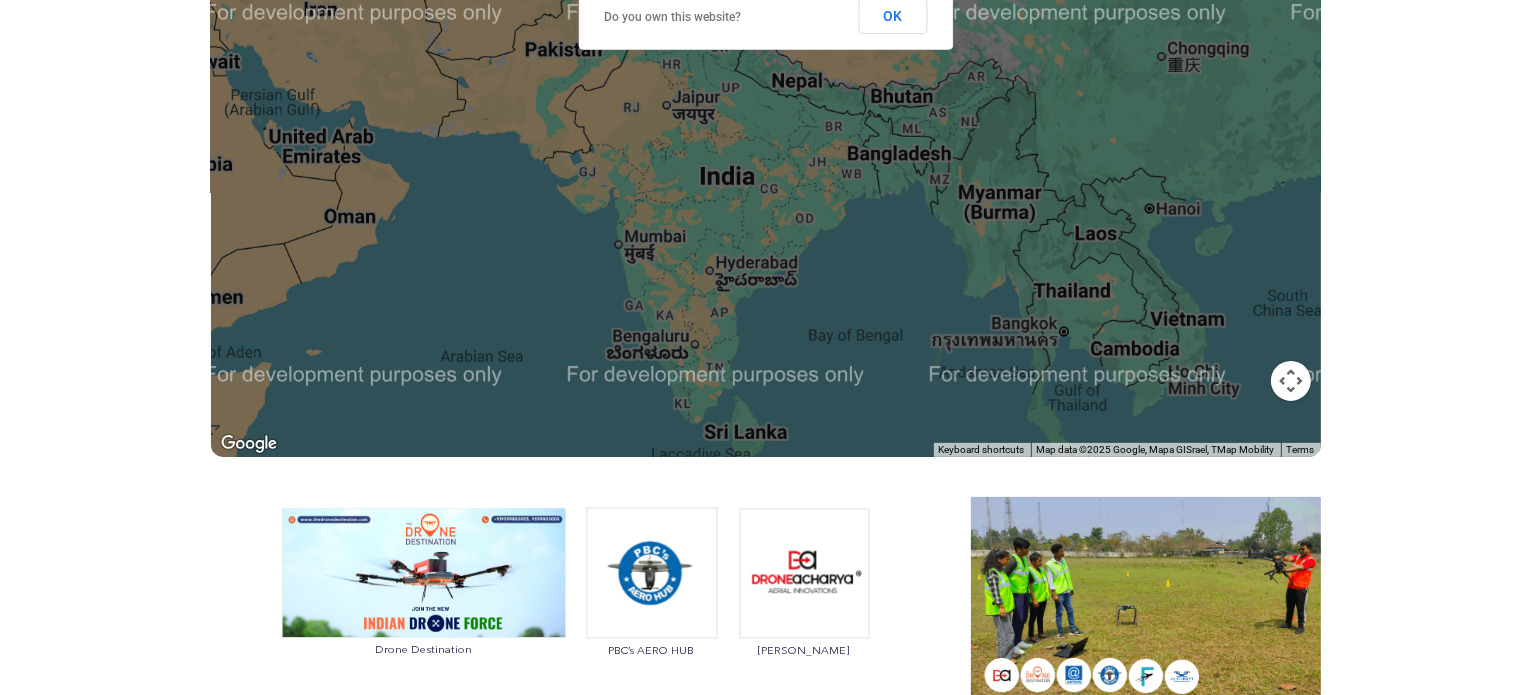scroll, scrollTop: 1000, scrollLeft: 0, axis: vertical 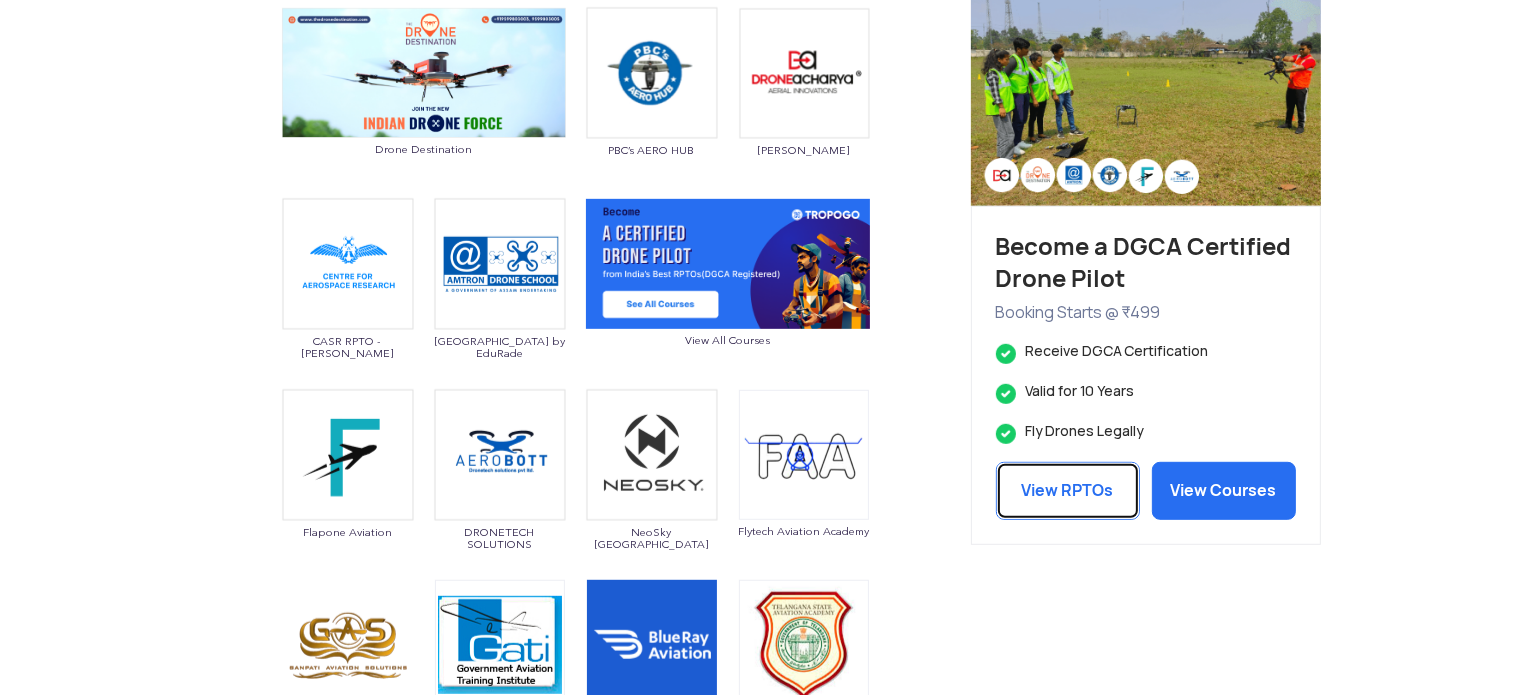 click on "View RPTOs" at bounding box center (1068, 491) 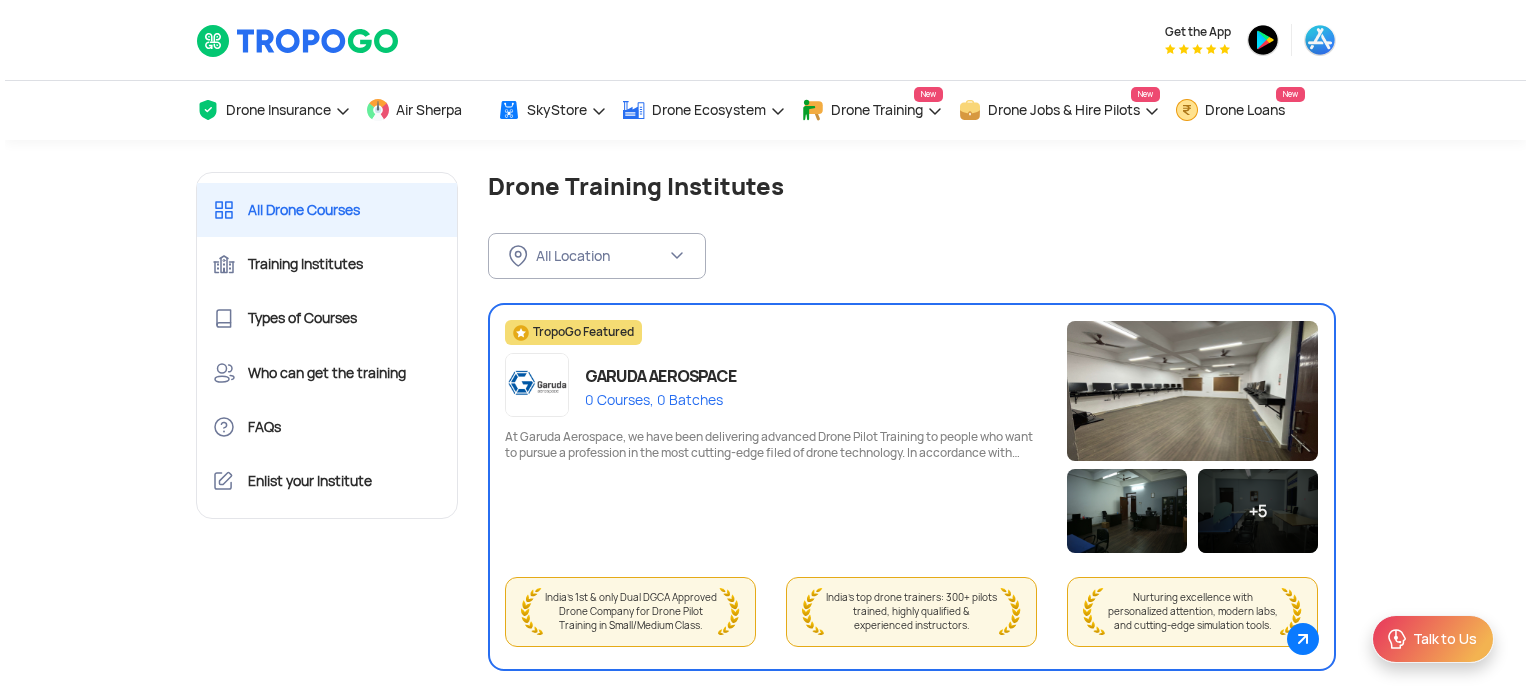 scroll, scrollTop: 0, scrollLeft: 0, axis: both 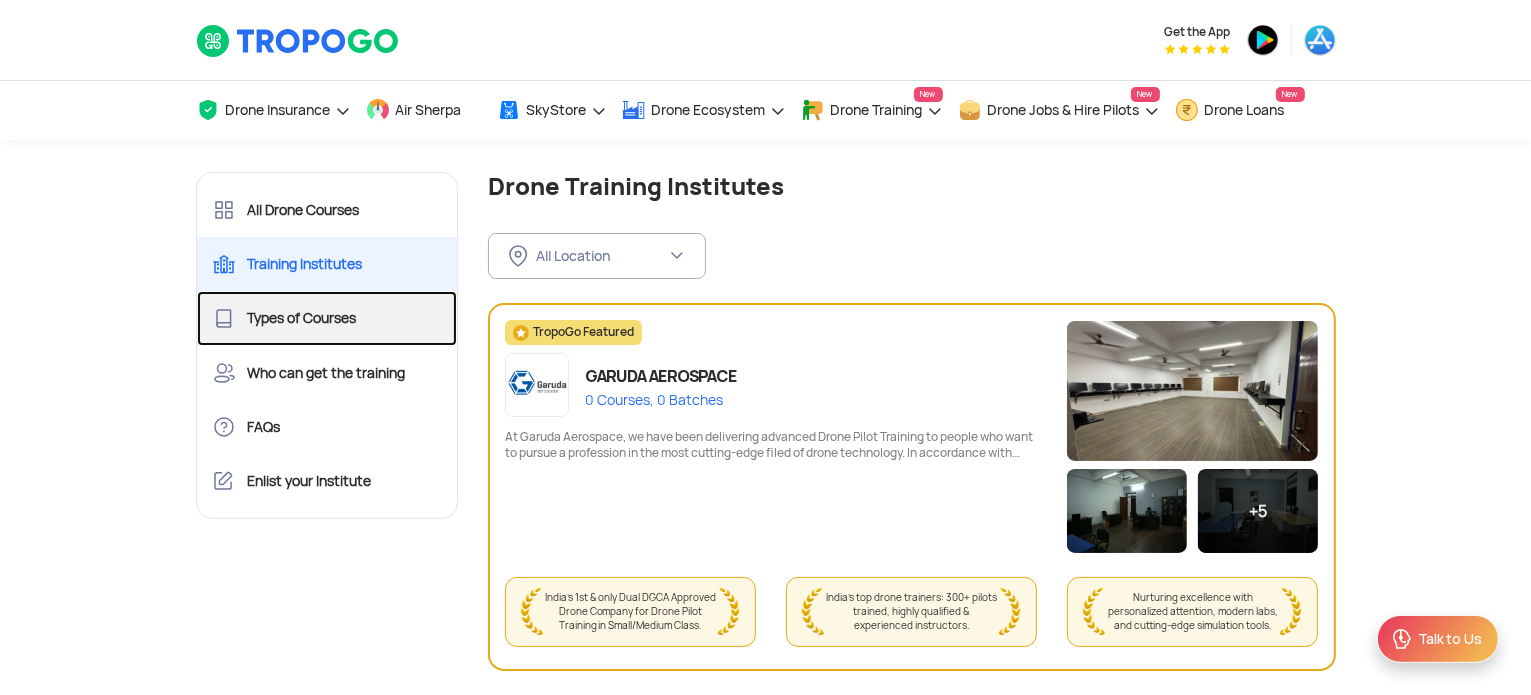 click on "Types of Courses" 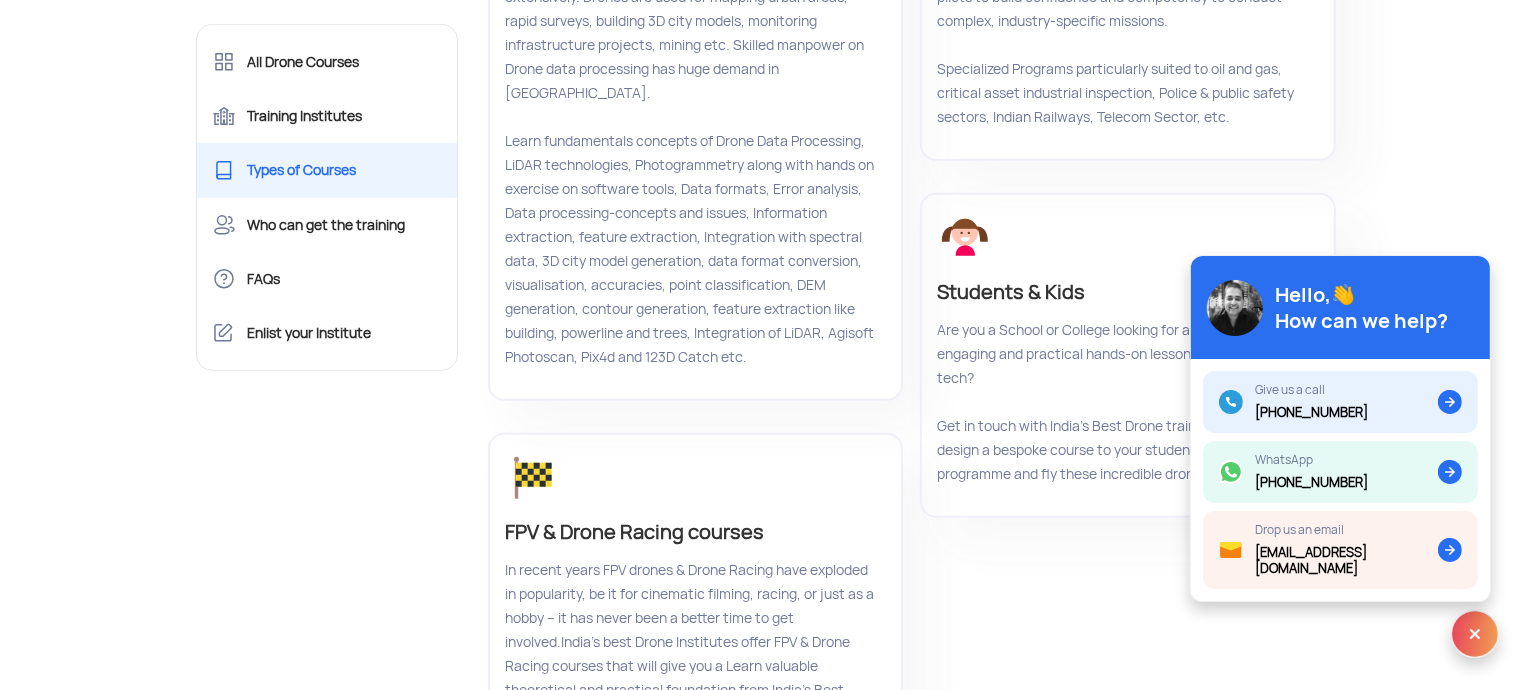 scroll, scrollTop: 1000, scrollLeft: 0, axis: vertical 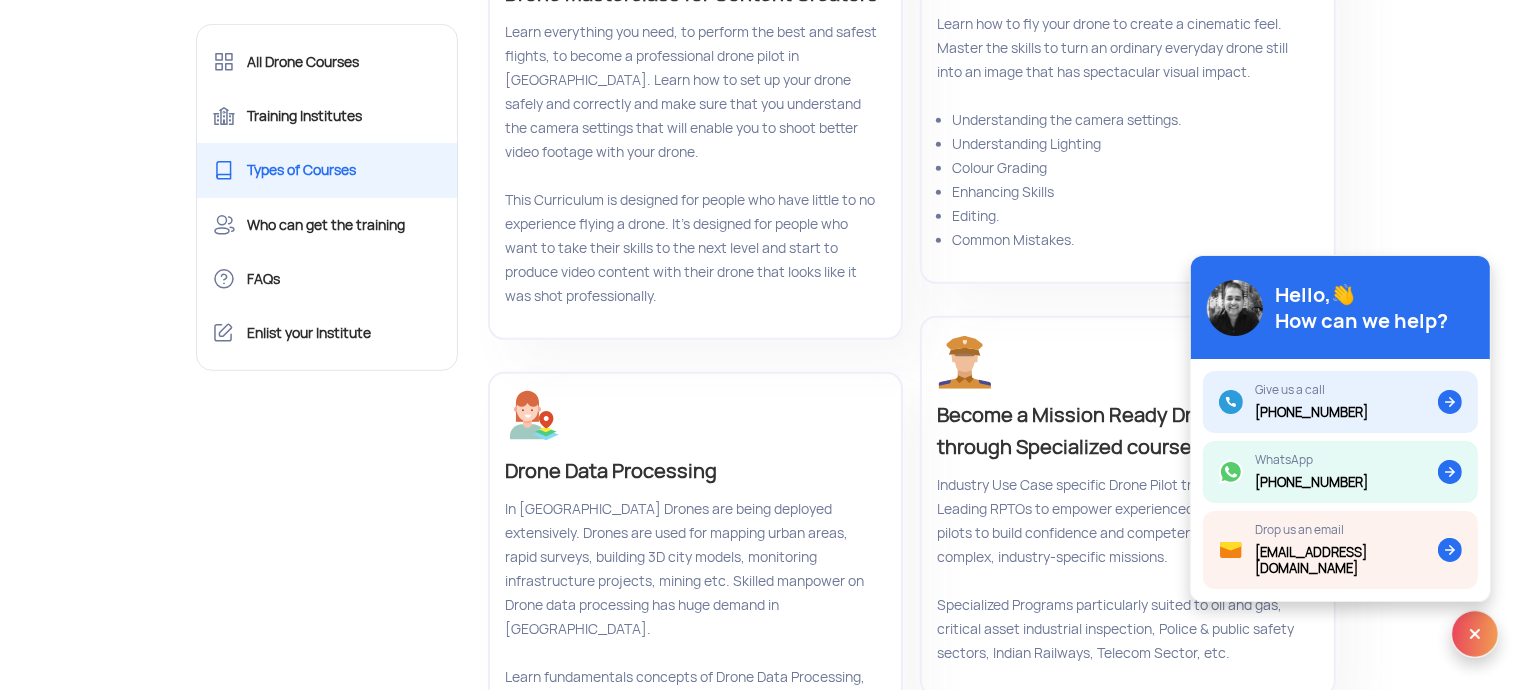 click on "Hello,👋  How can we help?" 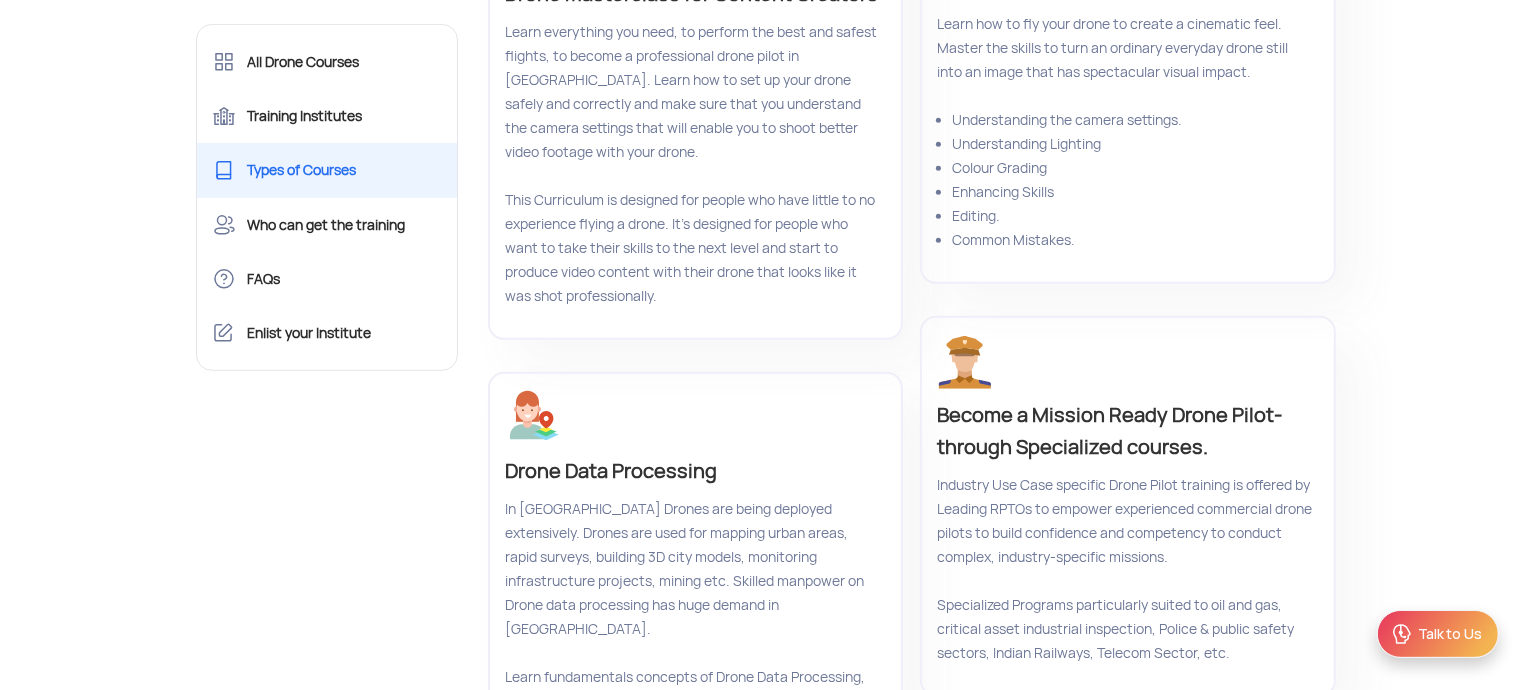 click on "Talk to Us" 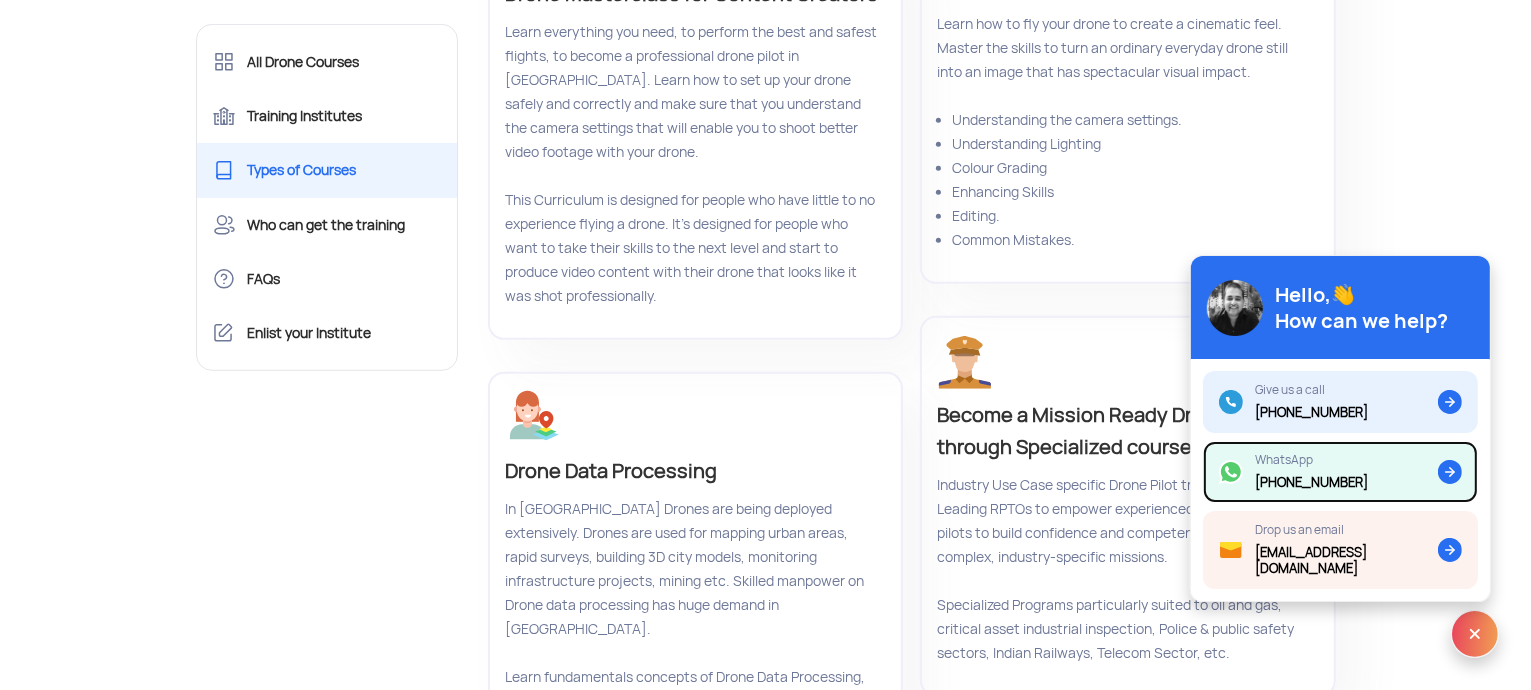 click 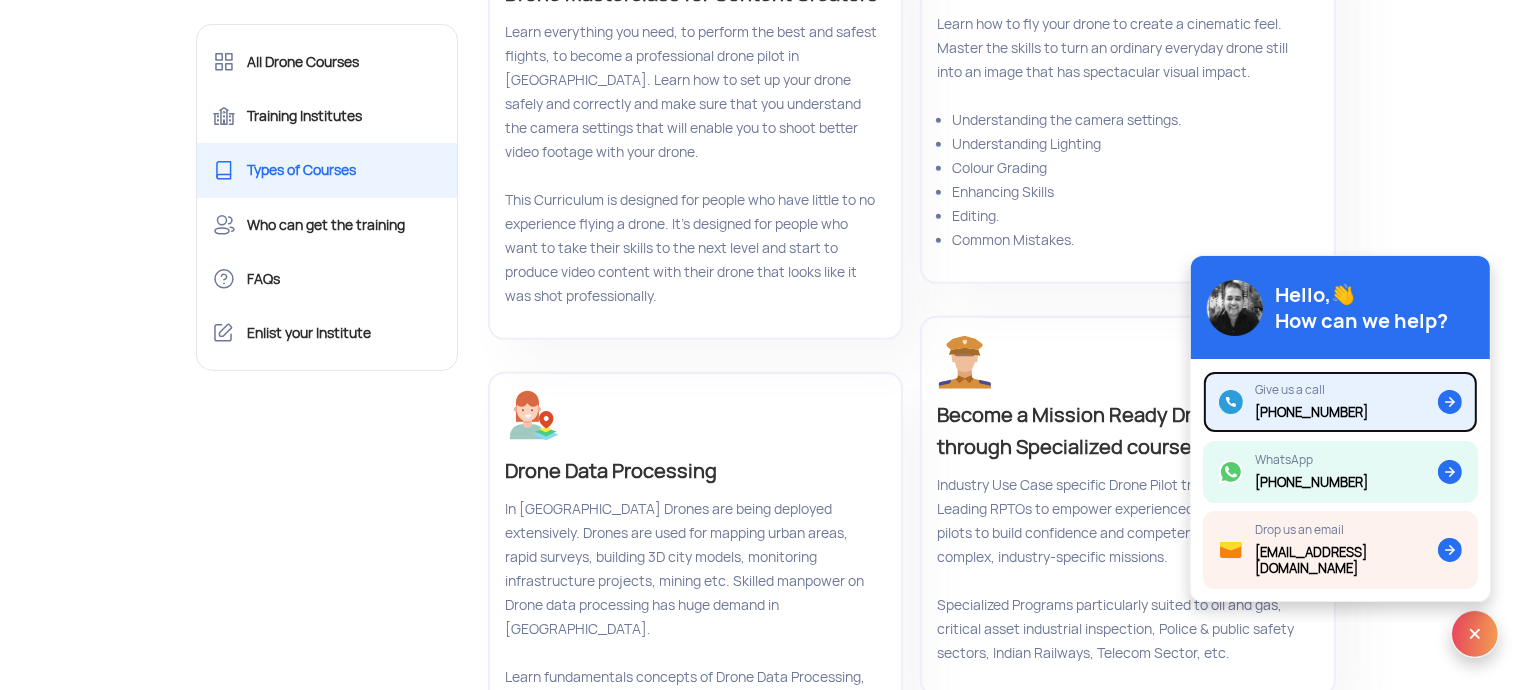 click on "[PHONE_NUMBER]" 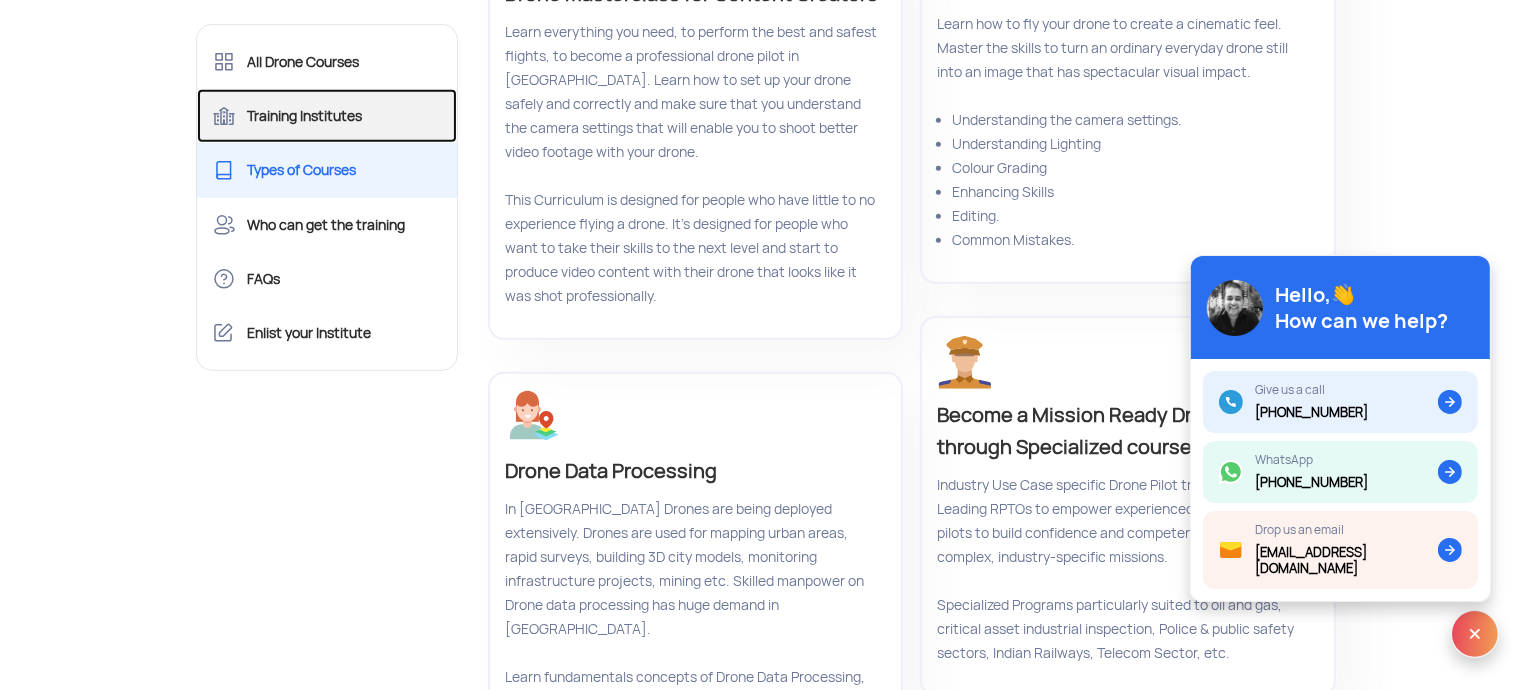 click on "Training Institutes" 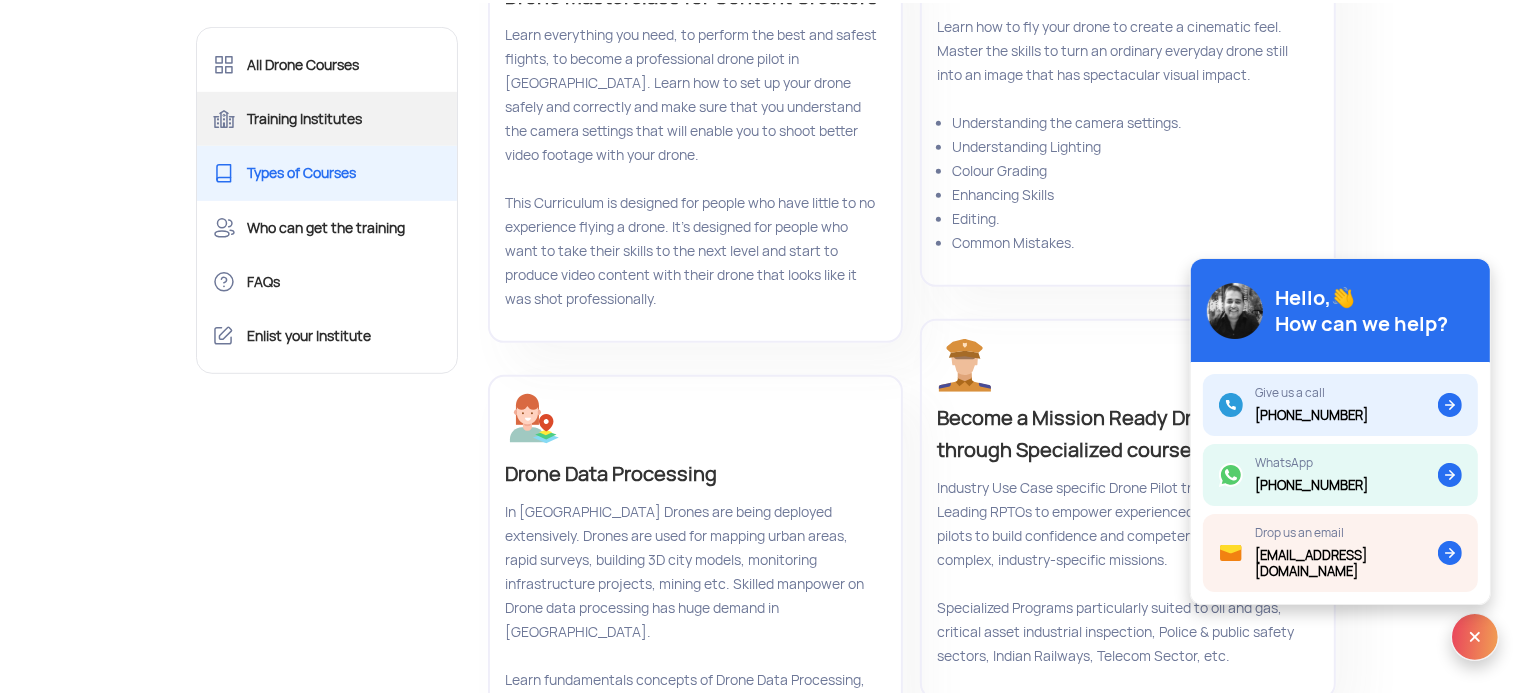 scroll, scrollTop: 0, scrollLeft: 0, axis: both 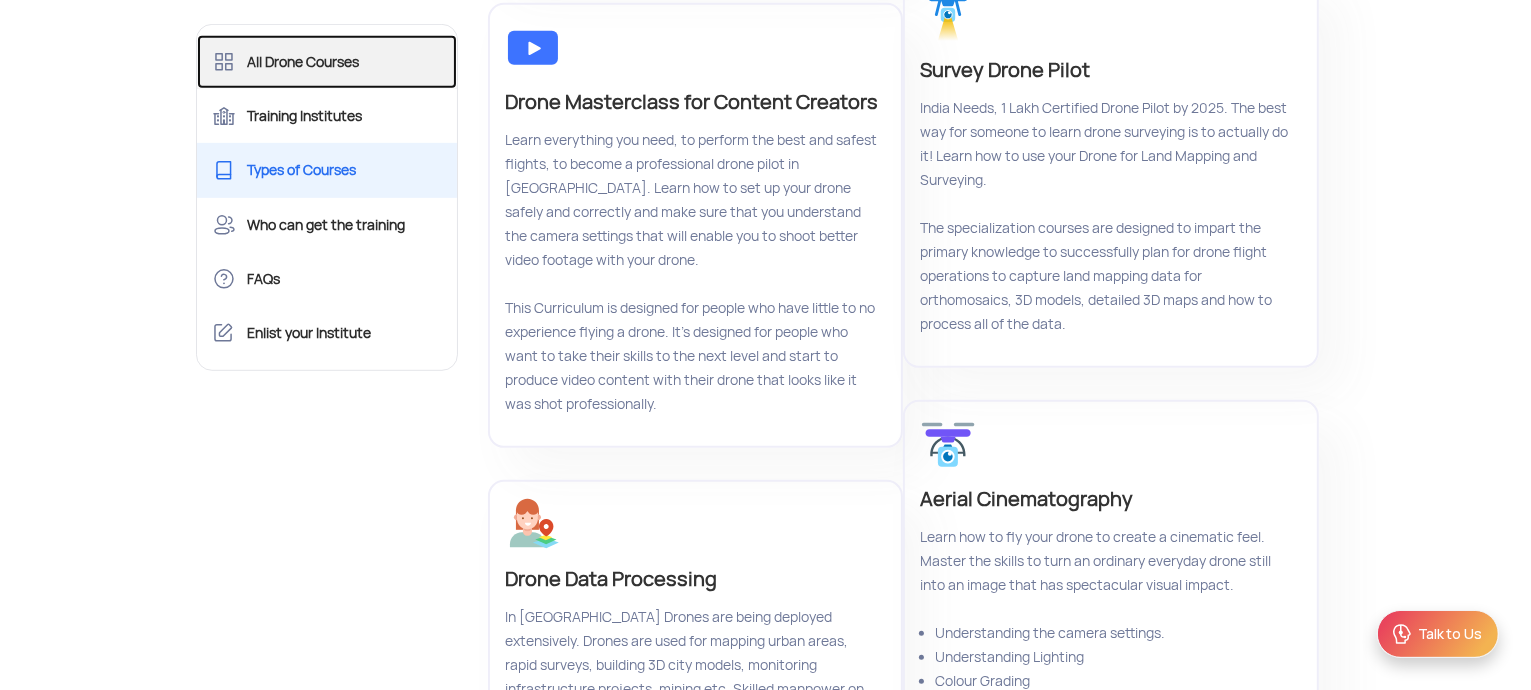 click on "All Drone Courses" 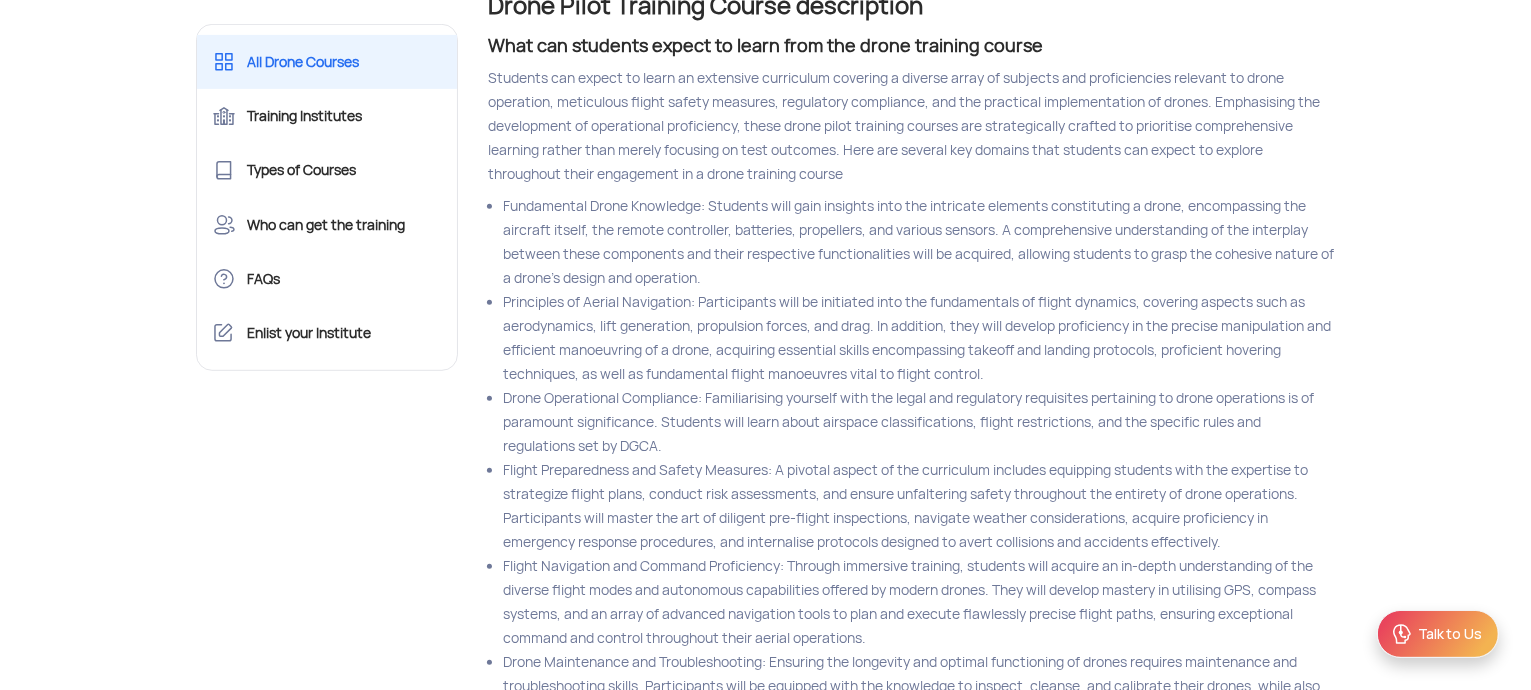 scroll, scrollTop: 0, scrollLeft: 0, axis: both 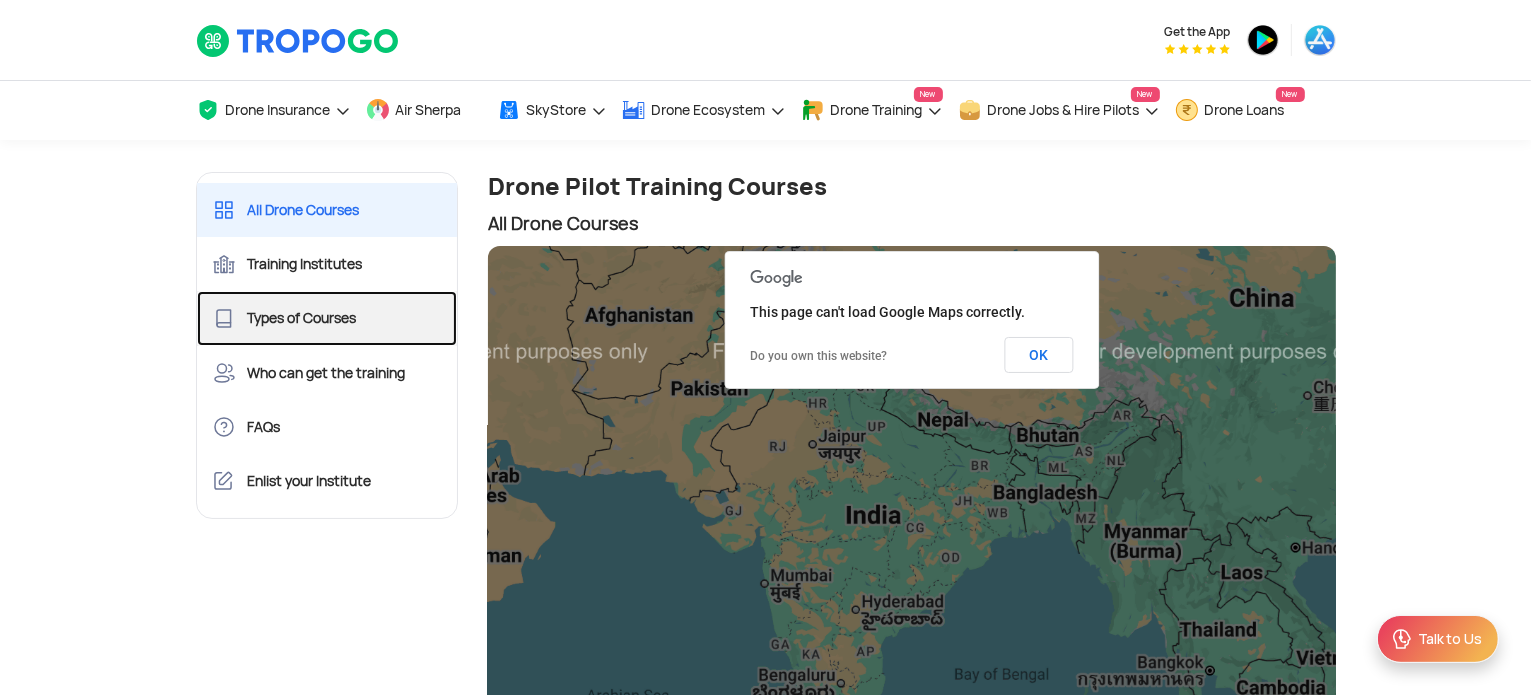 click on "Types of Courses" 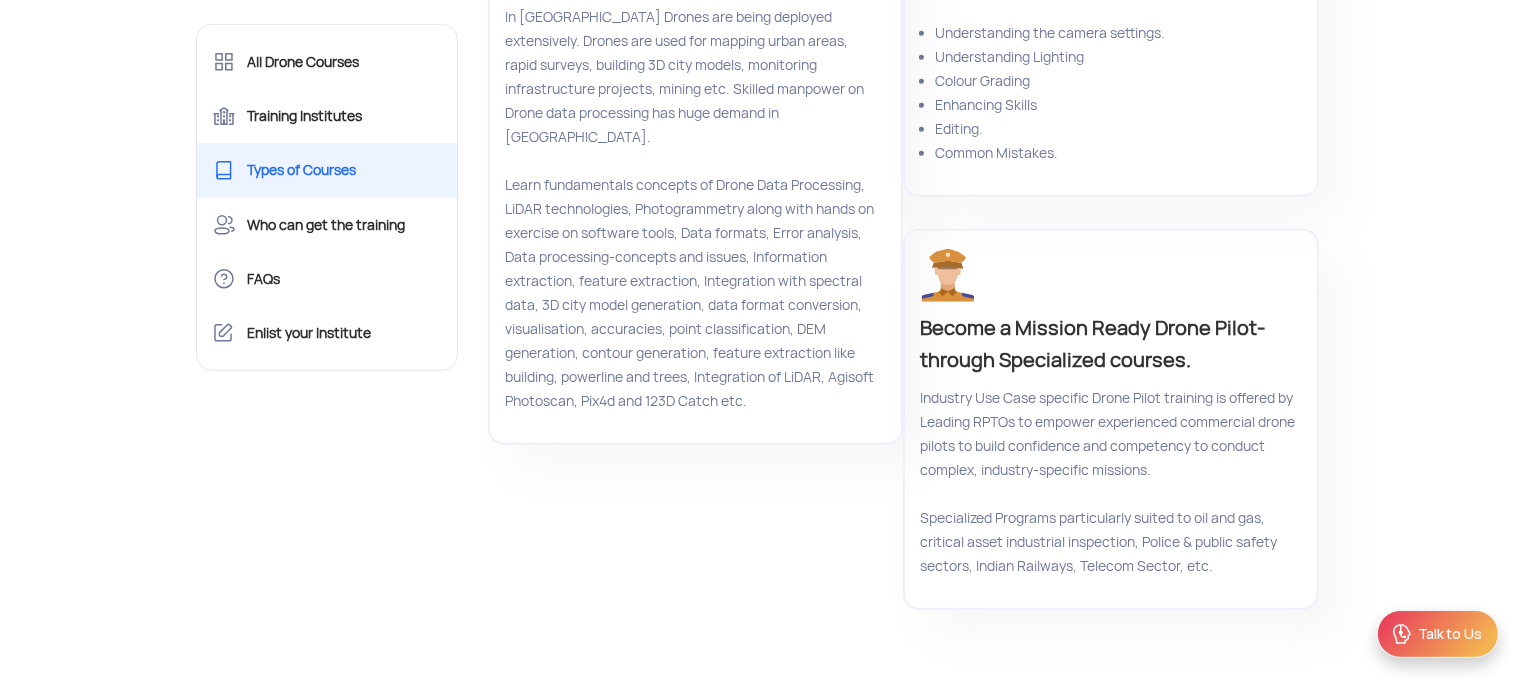 scroll, scrollTop: 2300, scrollLeft: 0, axis: vertical 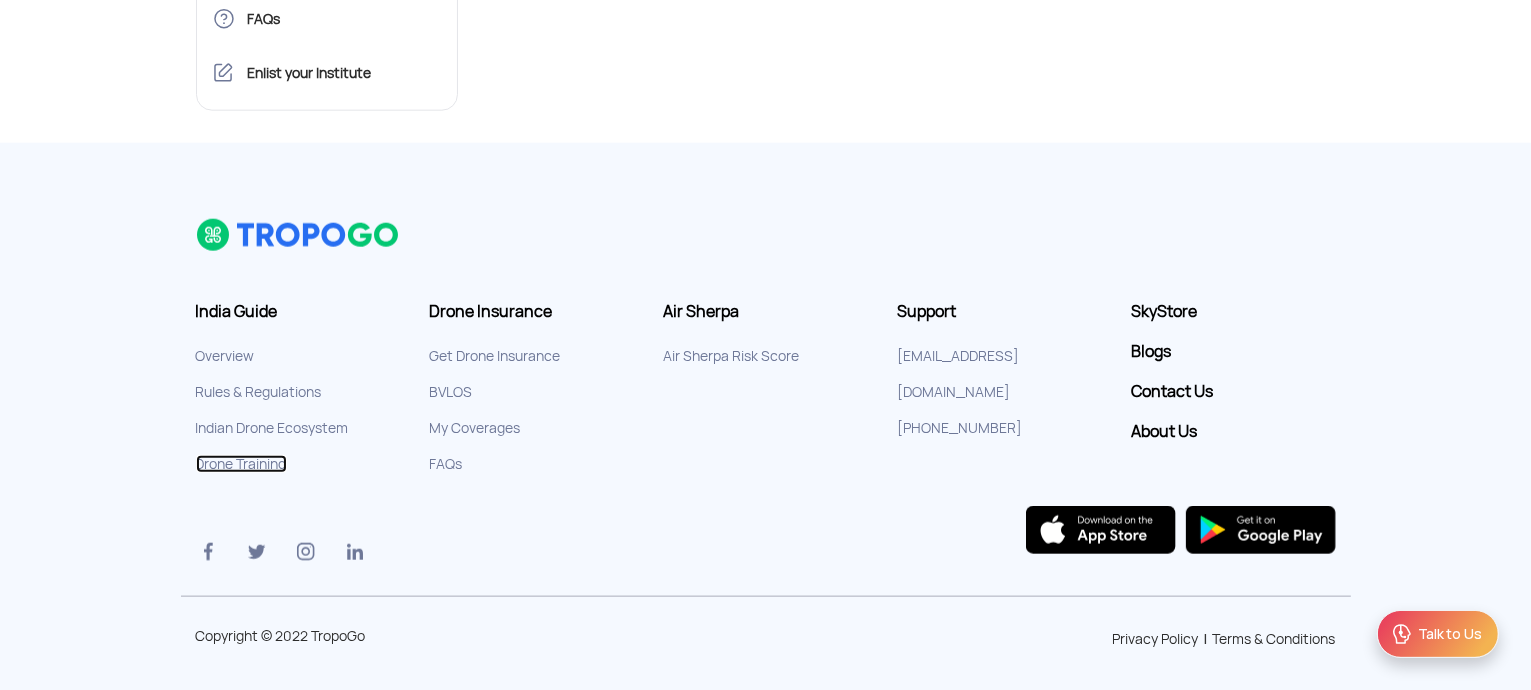 click on "Drone Training" at bounding box center (241, 464) 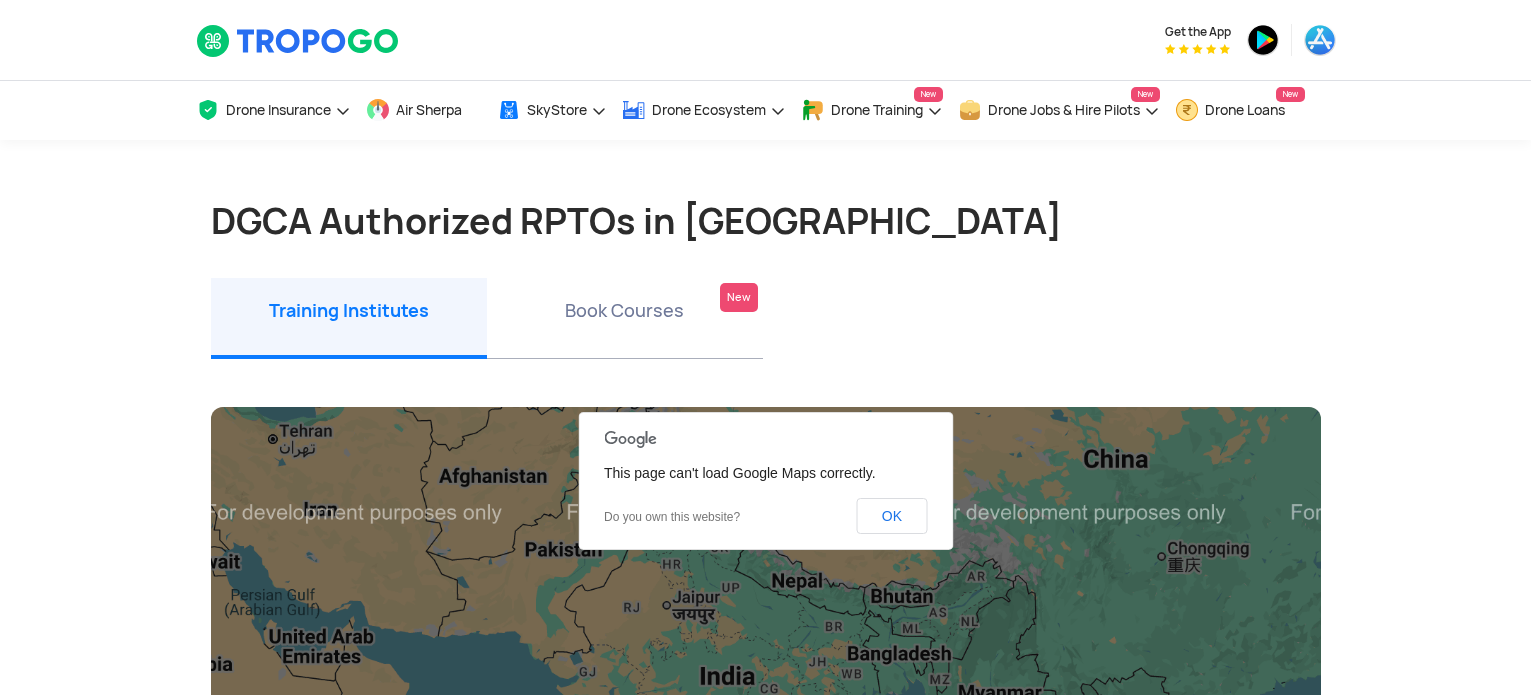 scroll, scrollTop: 0, scrollLeft: 0, axis: both 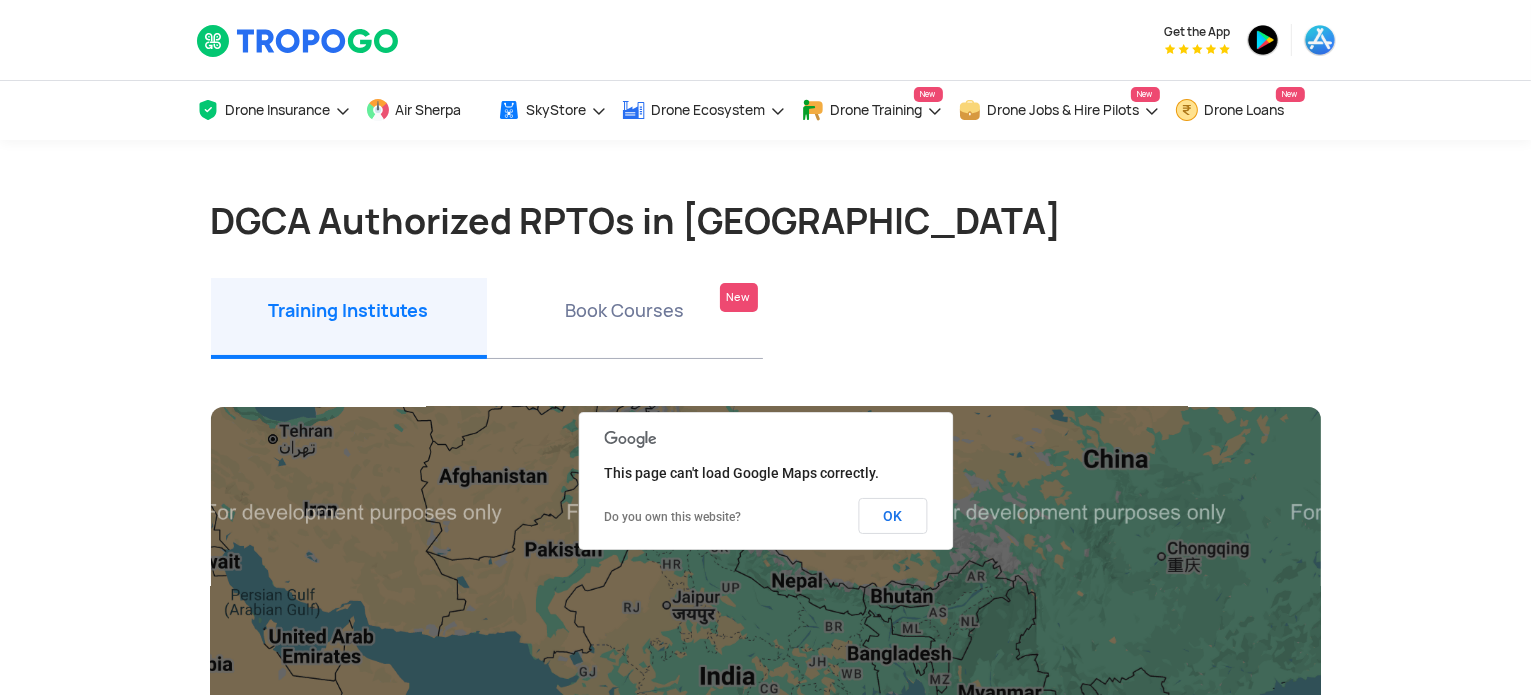 click on "Book Courses New" at bounding box center [625, 318] 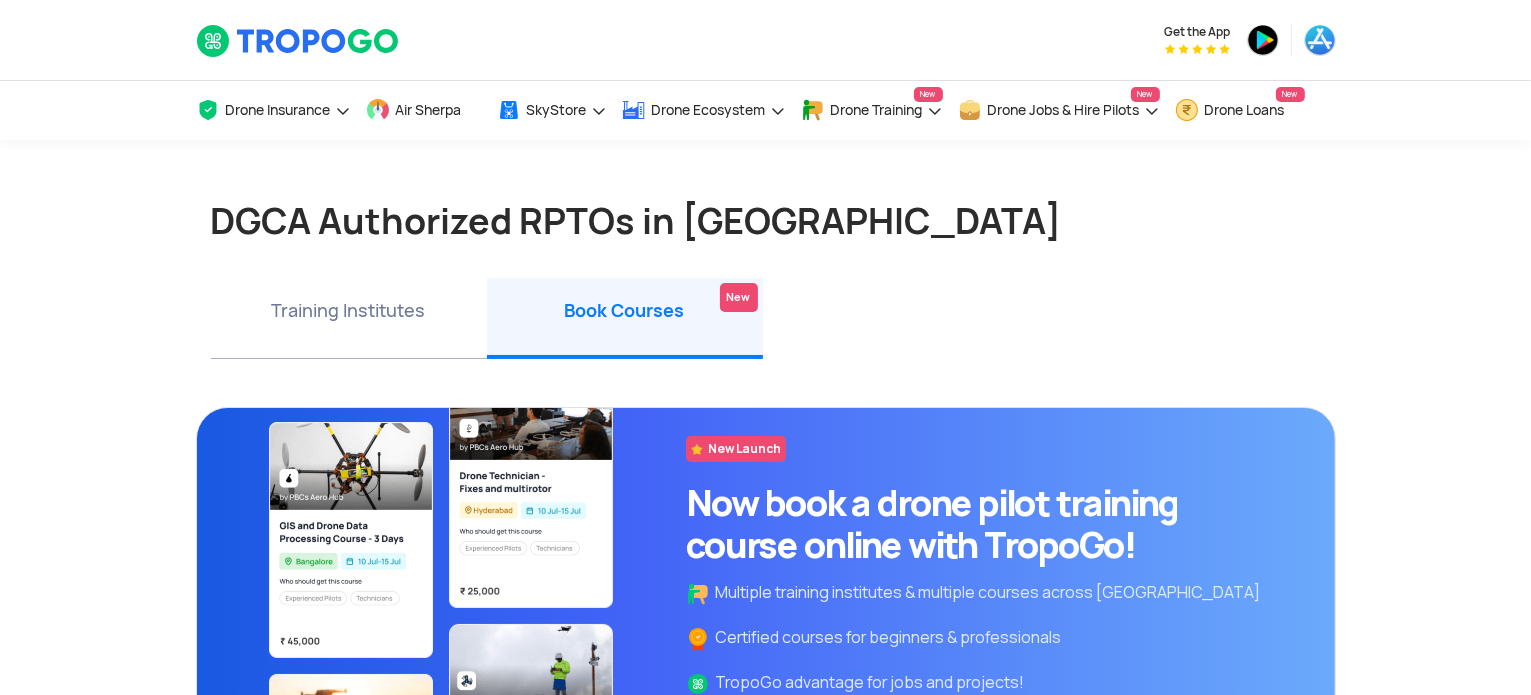 scroll, scrollTop: 500, scrollLeft: 0, axis: vertical 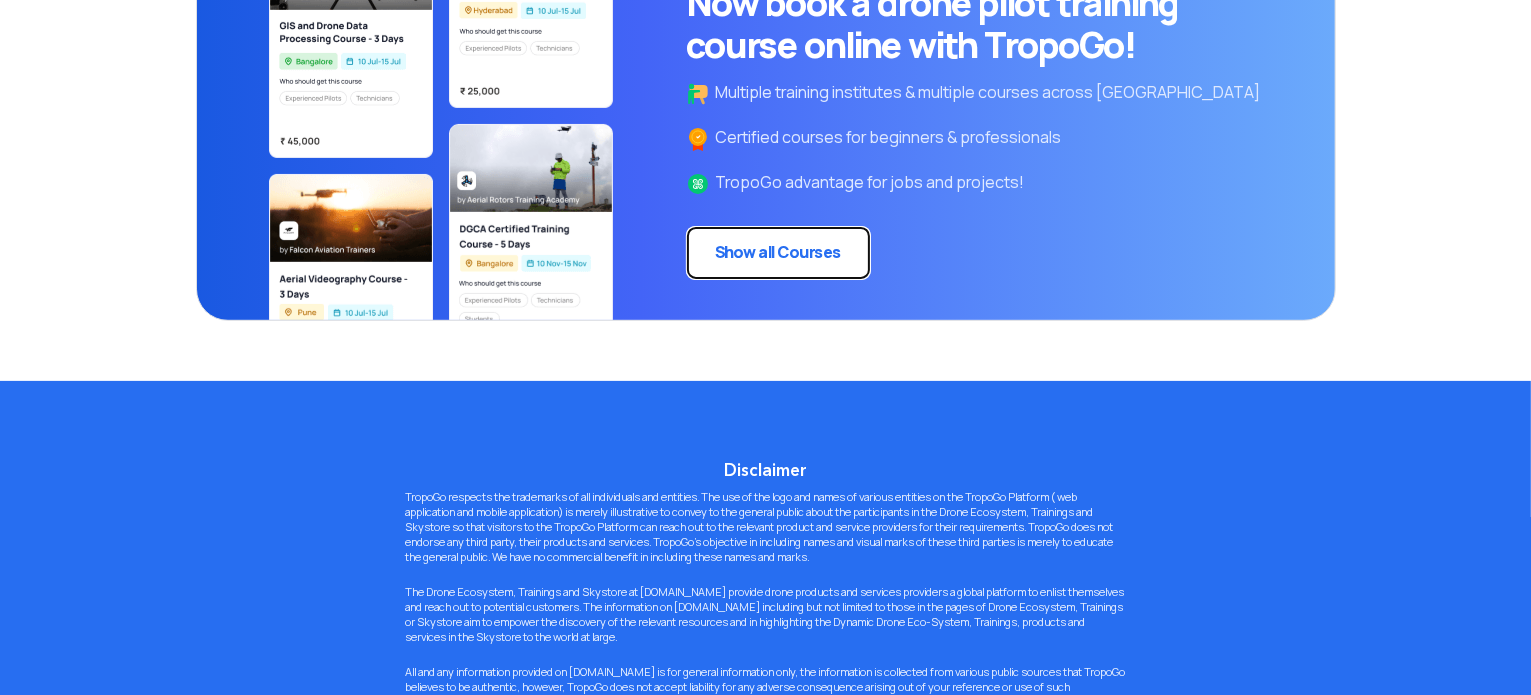 click on "Show all Courses" at bounding box center [778, 253] 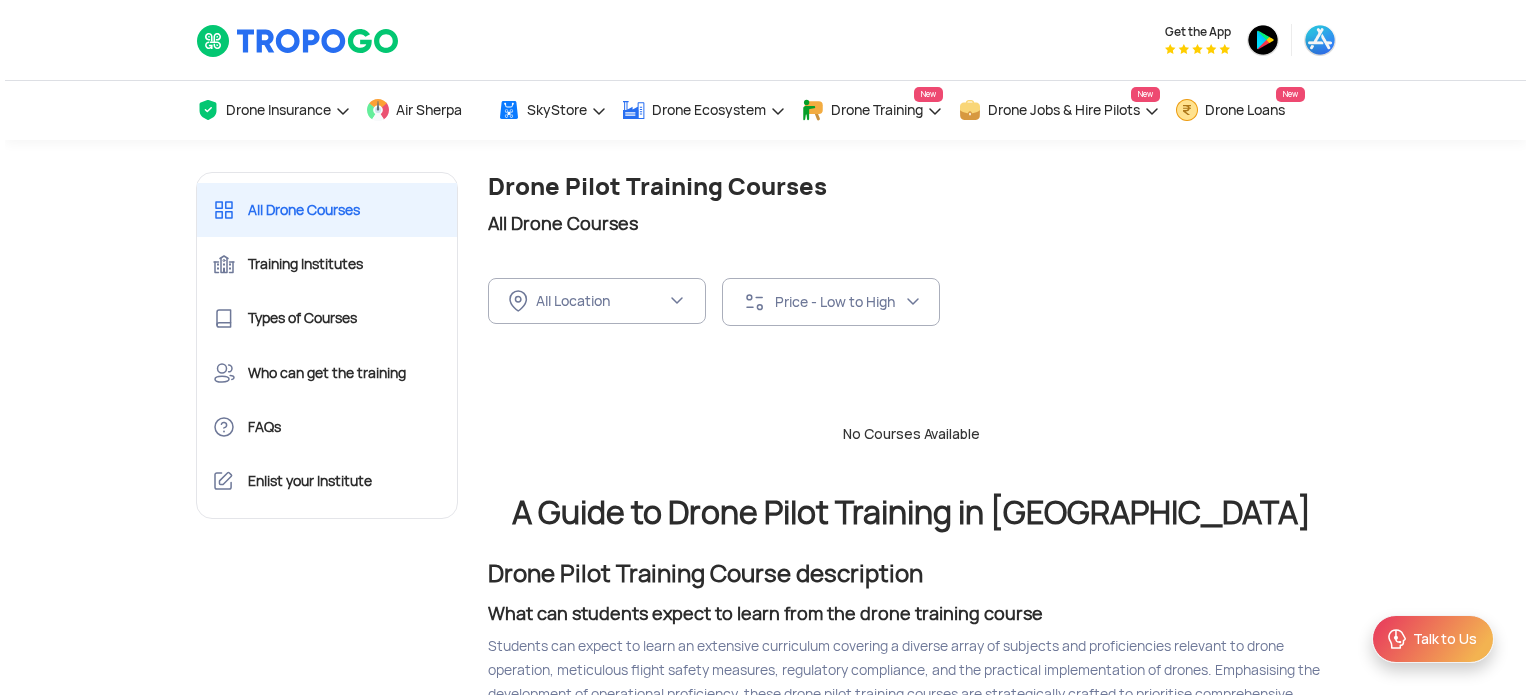 scroll, scrollTop: 0, scrollLeft: 0, axis: both 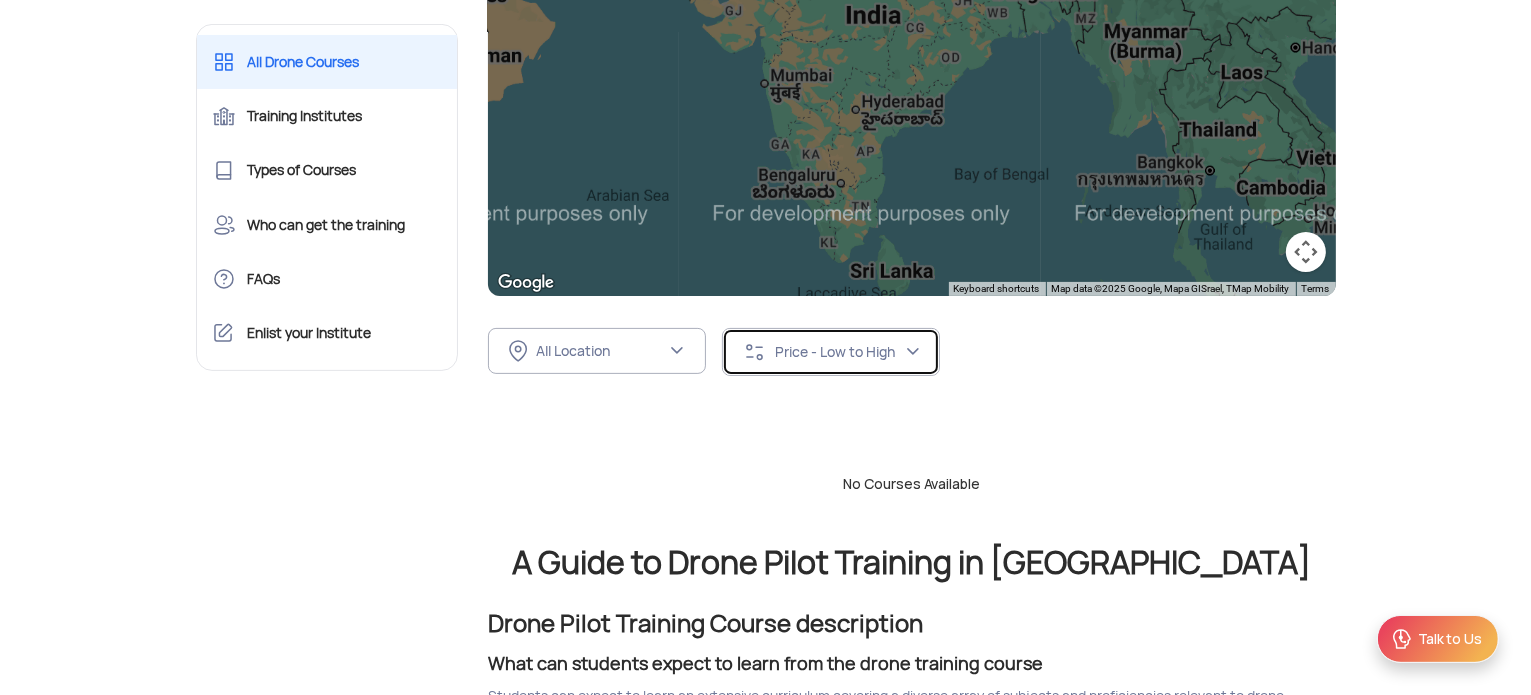 click on "Price - Low to High" at bounding box center (840, 352) 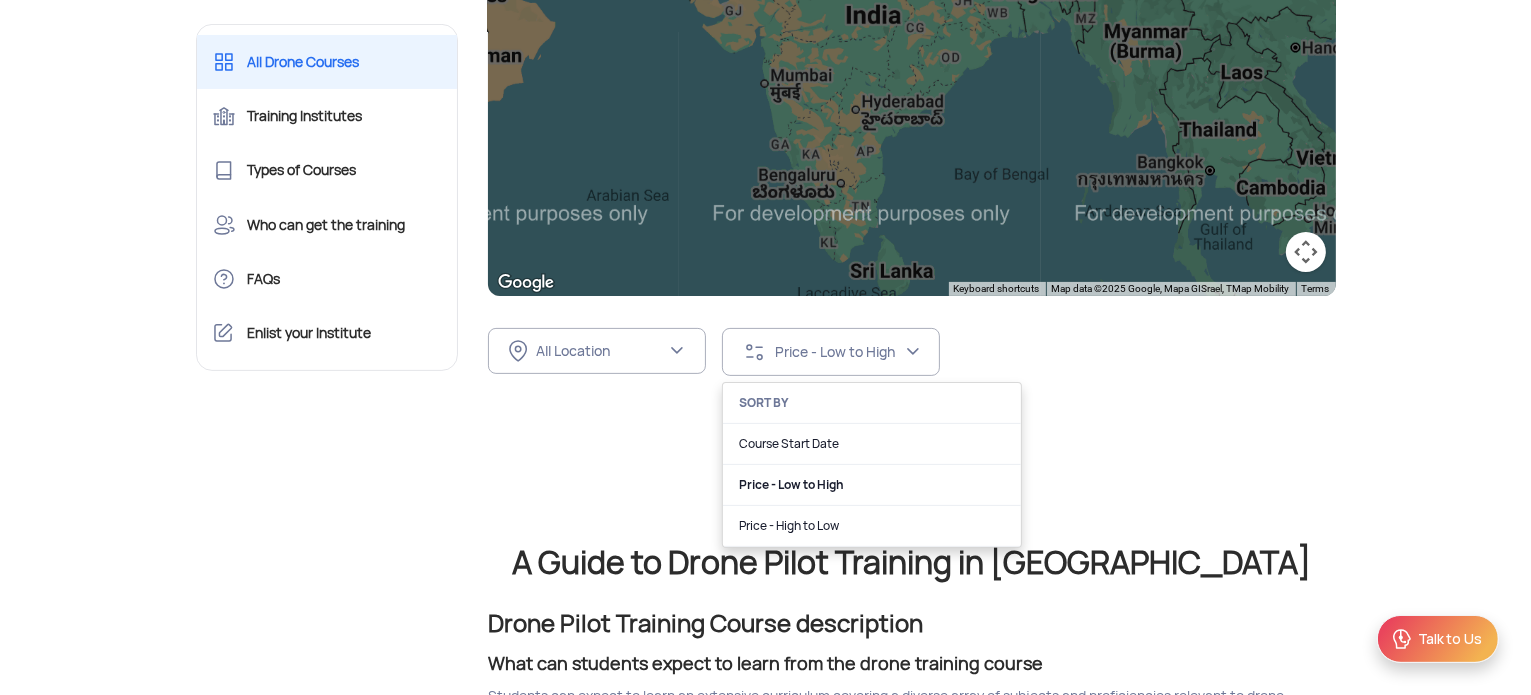 click on "Drone Pilot Training Courses All Drone Courses ← Move left → Move right ↑ Move up ↓ Move down + Zoom in - Zoom out Home Jump left by 75% End Jump right by 75% Page Up Jump up by 75% Page Down Jump down by 75% To navigate, press the arrow keys. Use ctrl + scroll to zoom the map Keyboard shortcuts Map Data Map data ©2025 Google, Mapa GISrael, TMap Mobility Map data ©2025 Google, Mapa GISrael, TMap Mobility 200 km  Click to toggle between metric and imperial units Terms Report a map error This page can't load Google Maps correctly. Do you own this website? OK  FILTER BY   SORT BY  All Location FILTER BY LOCATION All Location [GEOGRAPHIC_DATA]
([GEOGRAPHIC_DATA][PERSON_NAME])
[GEOGRAPHIC_DATA] [GEOGRAPHIC_DATA] [GEOGRAPHIC_DATA] [GEOGRAPHIC_DATA] [GEOGRAPHIC_DATA] [GEOGRAPHIC_DATA] [GEOGRAPHIC_DATA] and [GEOGRAPHIC_DATA] and [GEOGRAPHIC_DATA] [GEOGRAPHIC_DATA] [GEOGRAPHIC_DATA] [GEOGRAPHIC_DATA] [GEOGRAPHIC_DATA] [GEOGRAPHIC_DATA] [GEOGRAPHIC_DATA] [GEOGRAPHIC_DATA] [GEOGRAPHIC_DATA] [GEOGRAPHIC_DATA] [GEOGRAPHIC_DATA] [GEOGRAPHIC_DATA] [GEOGRAPHIC_DATA] [GEOGRAPHIC_DATA] [GEOGRAPHIC_DATA] [GEOGRAPHIC_DATA] [GEOGRAPHIC_DATA] [GEOGRAPHIC_DATA] [GEOGRAPHIC_DATA] [GEOGRAPHIC_DATA] [GEOGRAPHIC_DATA] [GEOGRAPHIC_DATA] [GEOGRAPHIC_DATA] [GEOGRAPHIC_DATA] [GEOGRAPHIC_DATA]" 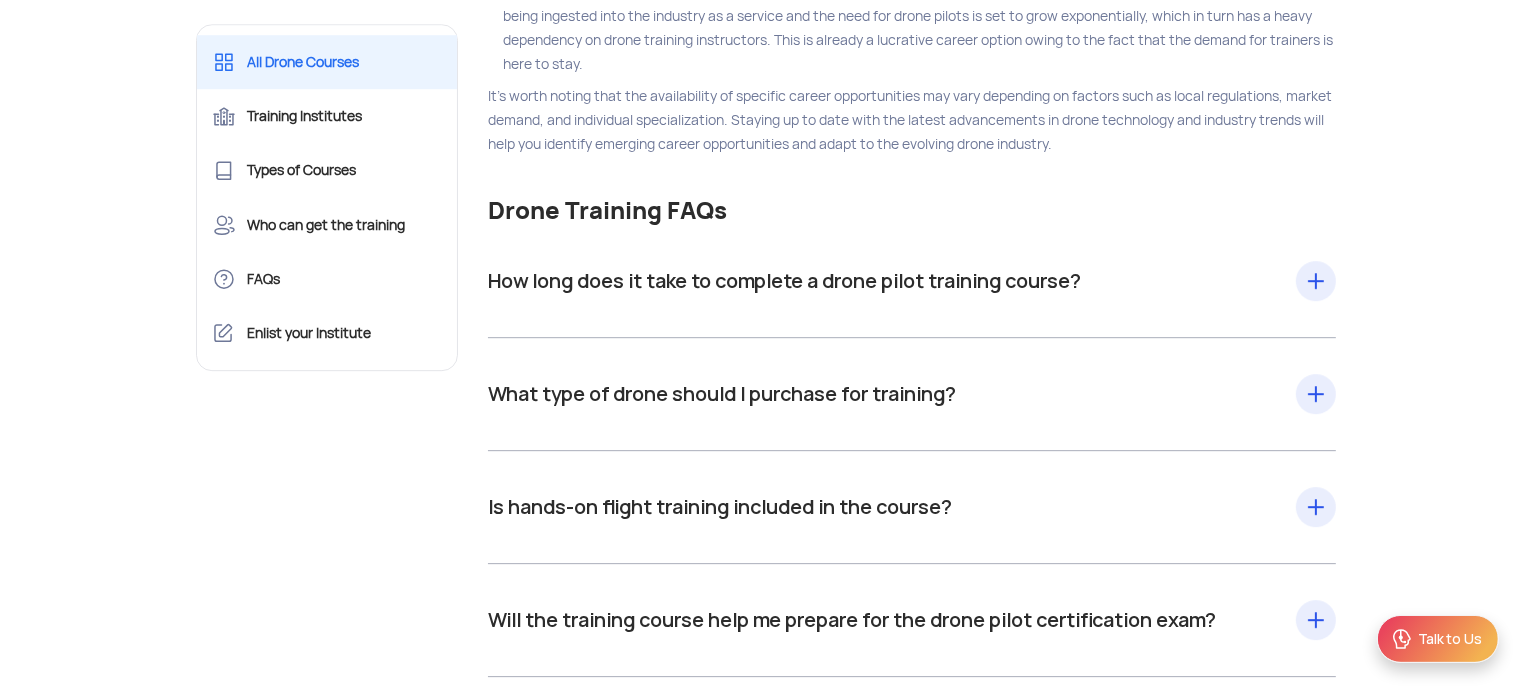 scroll, scrollTop: 22100, scrollLeft: 0, axis: vertical 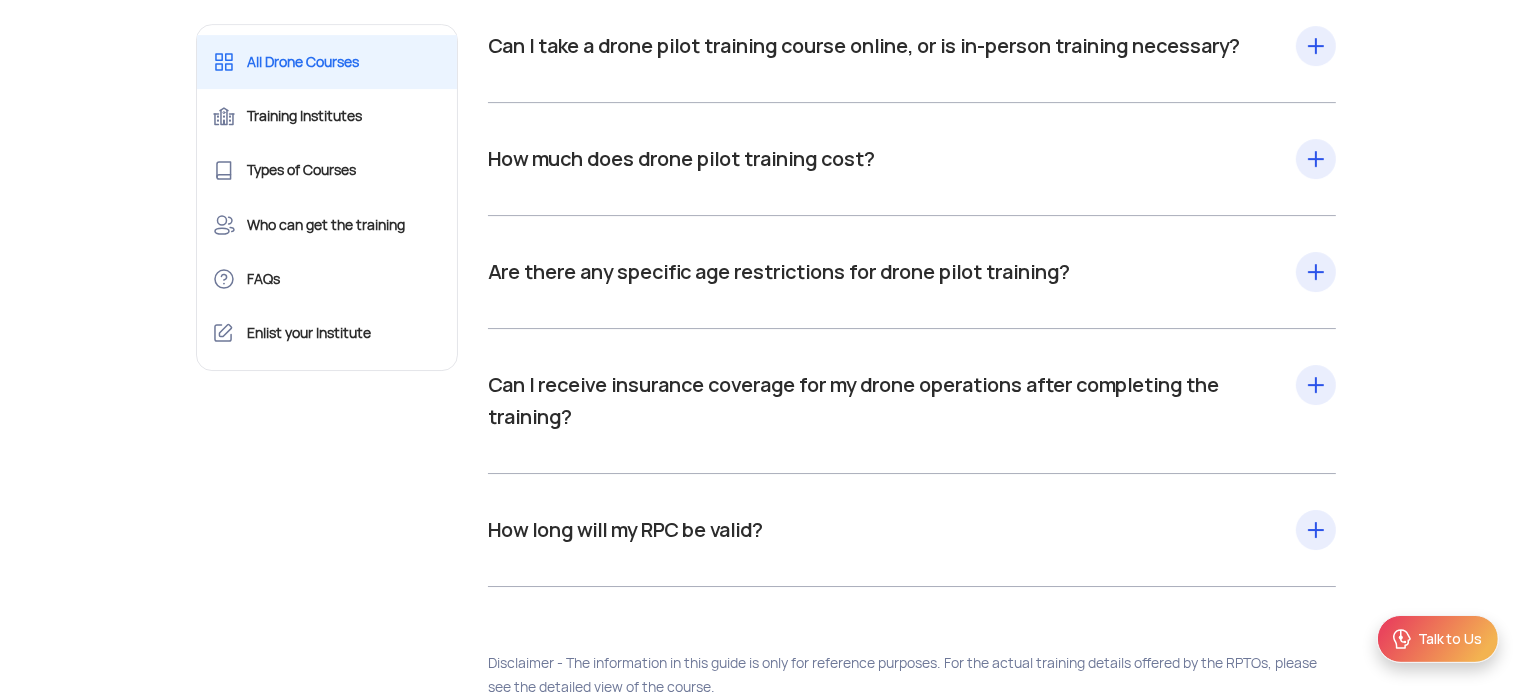 click on "How much does drone pilot training cost?  Drone pilot training costs 30000 INR and above depending on the course structure." 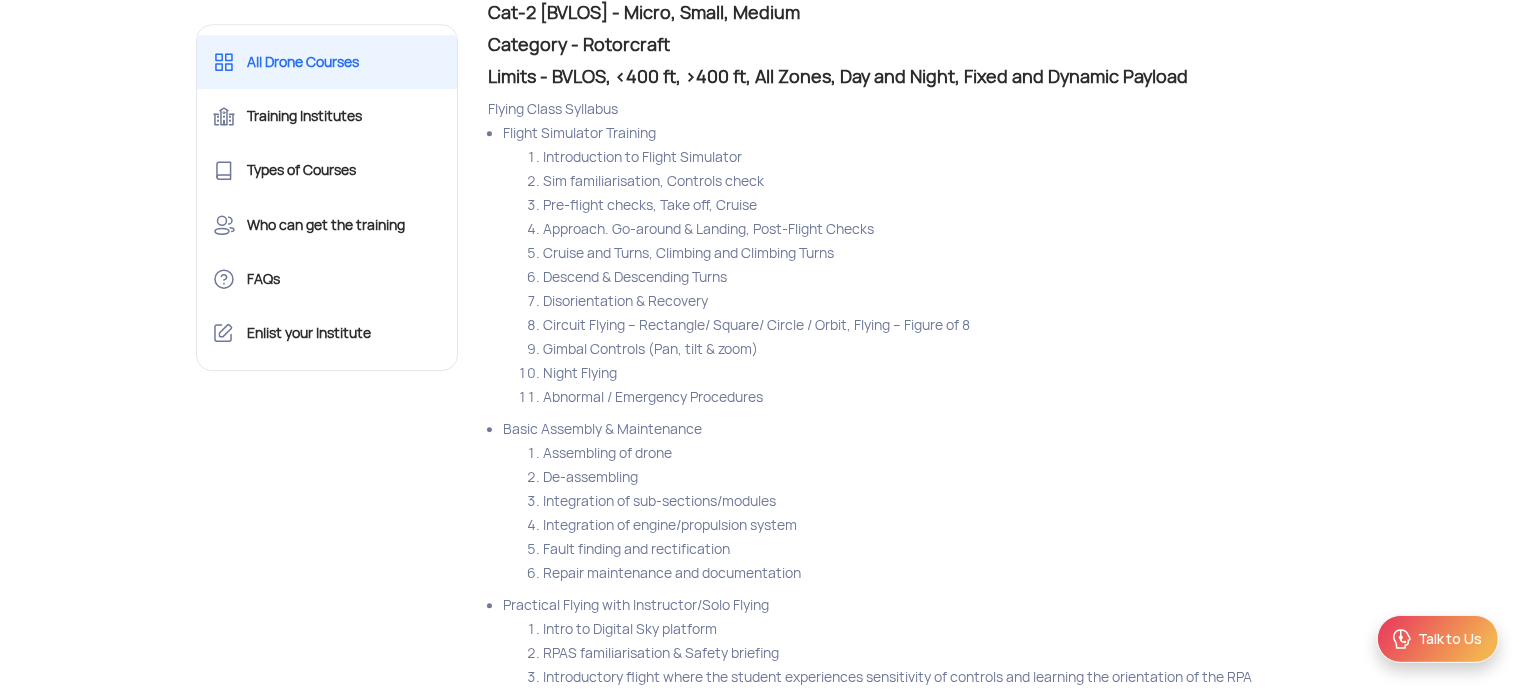 scroll, scrollTop: 12751, scrollLeft: 0, axis: vertical 